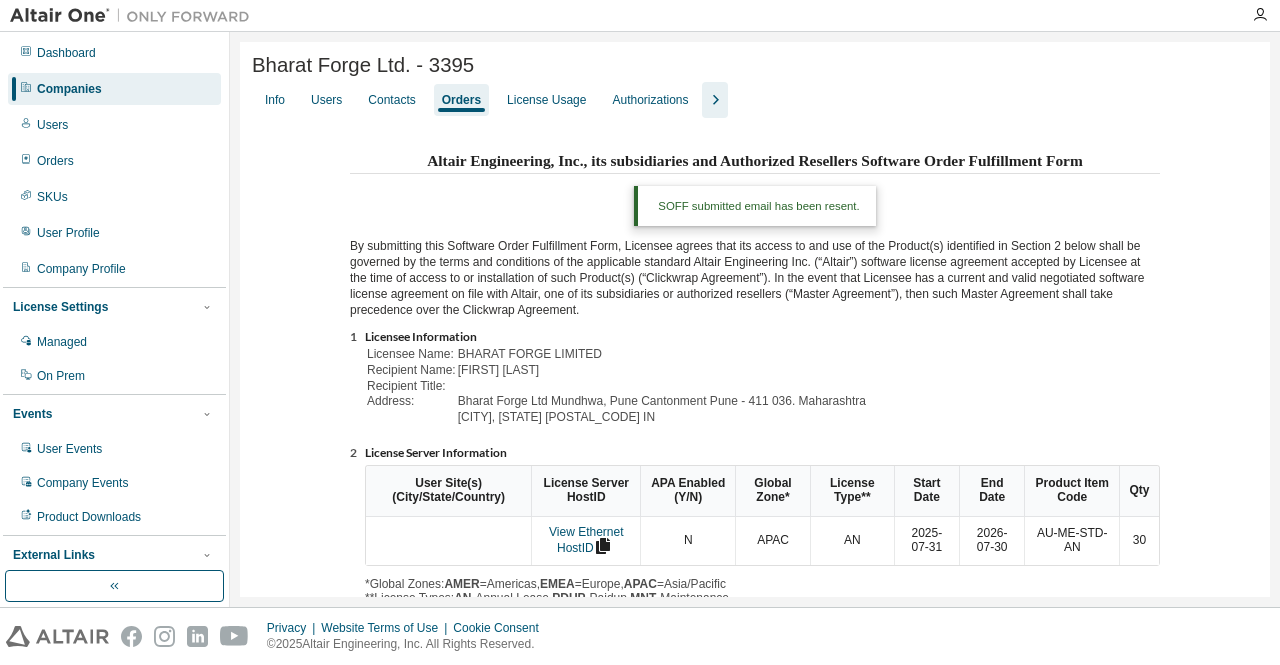 scroll, scrollTop: 0, scrollLeft: 0, axis: both 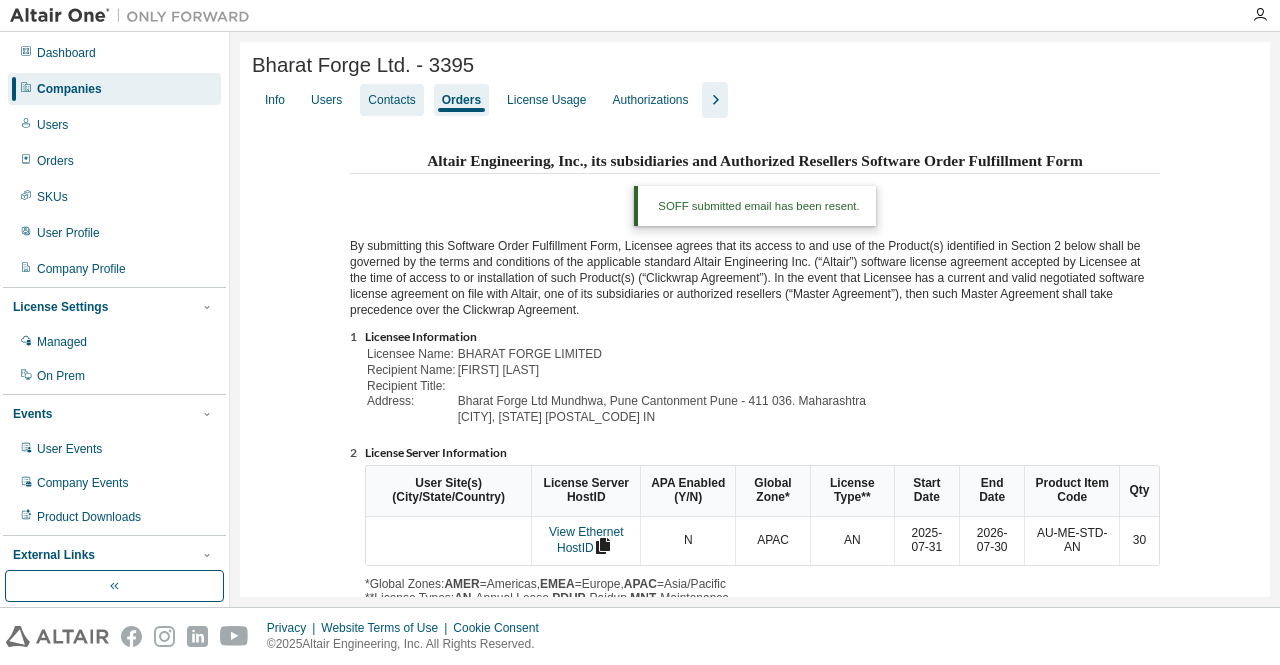 click on "Contacts" at bounding box center [391, 100] 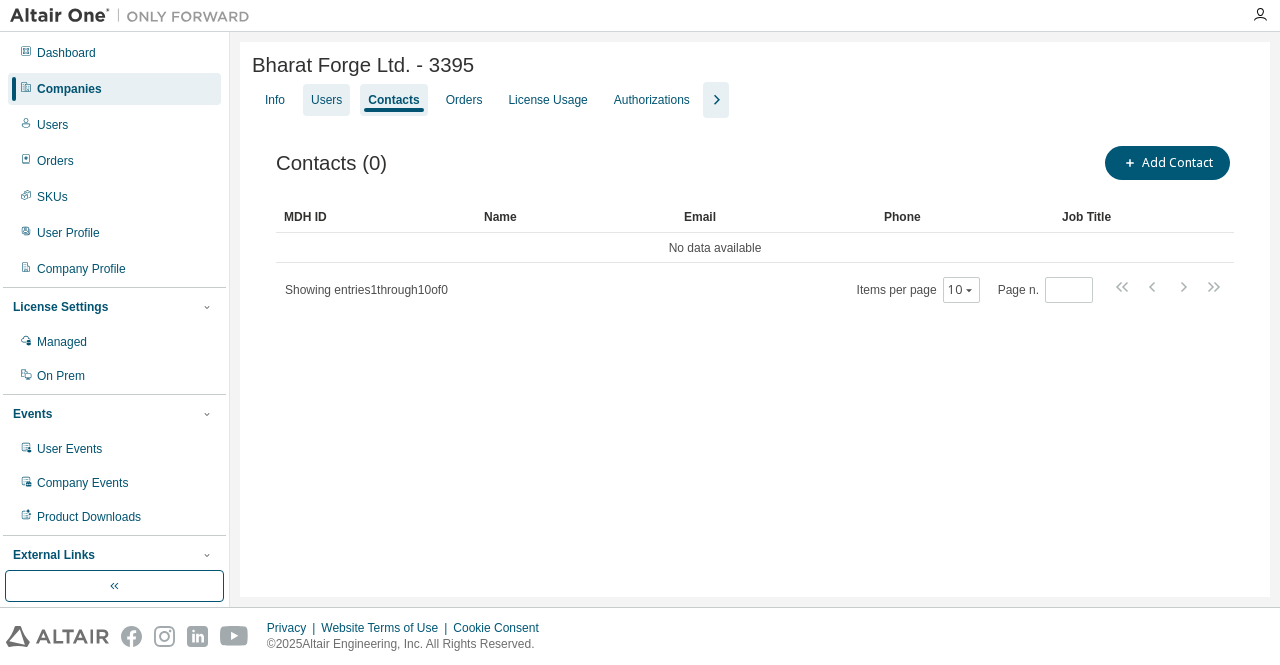 click on "Users" at bounding box center (326, 100) 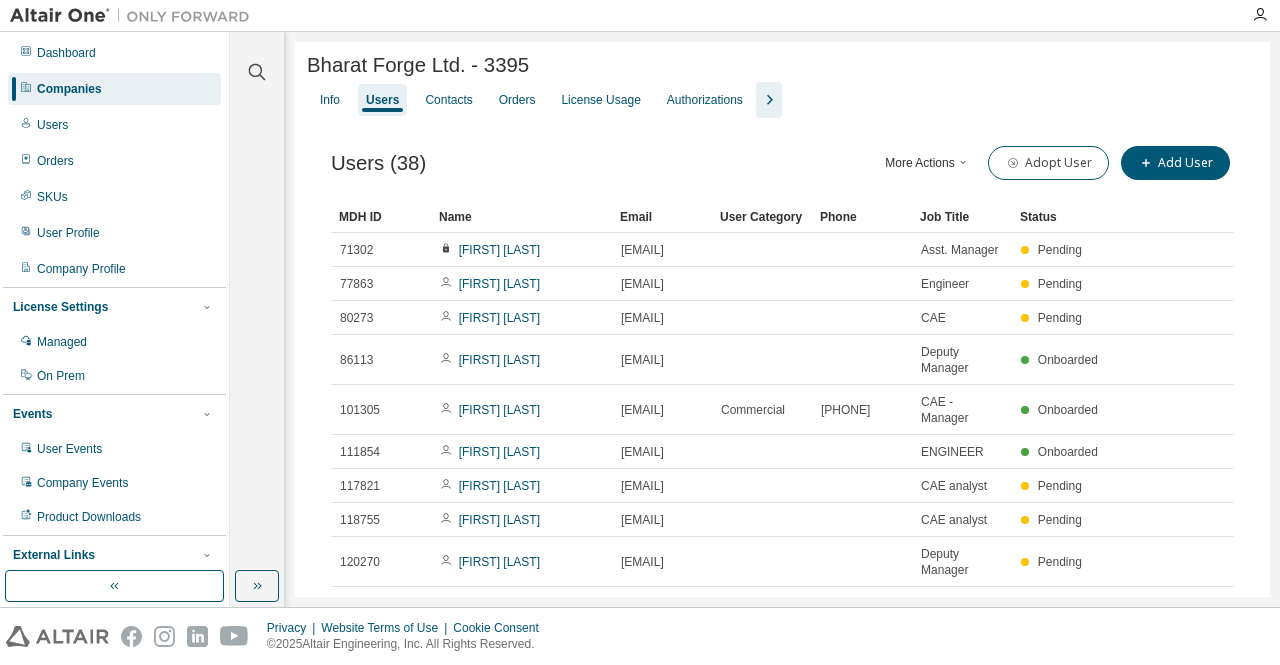 drag, startPoint x: 1270, startPoint y: 127, endPoint x: 1267, endPoint y: 148, distance: 21.213203 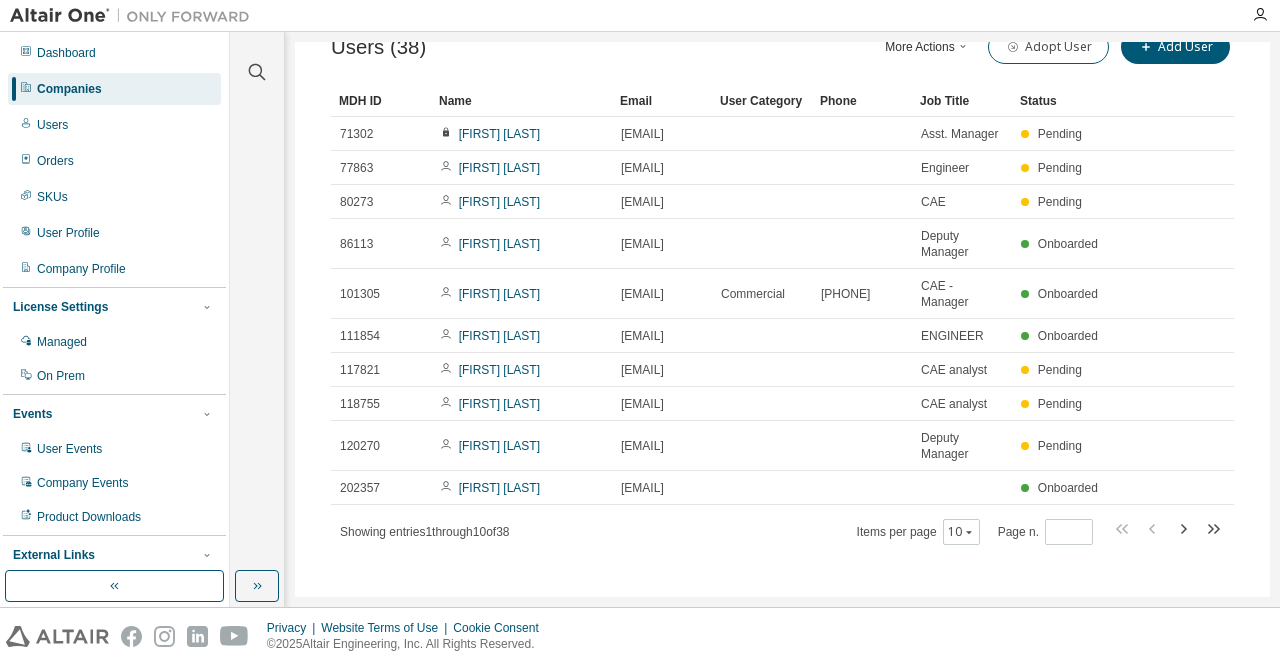 scroll, scrollTop: 0, scrollLeft: 0, axis: both 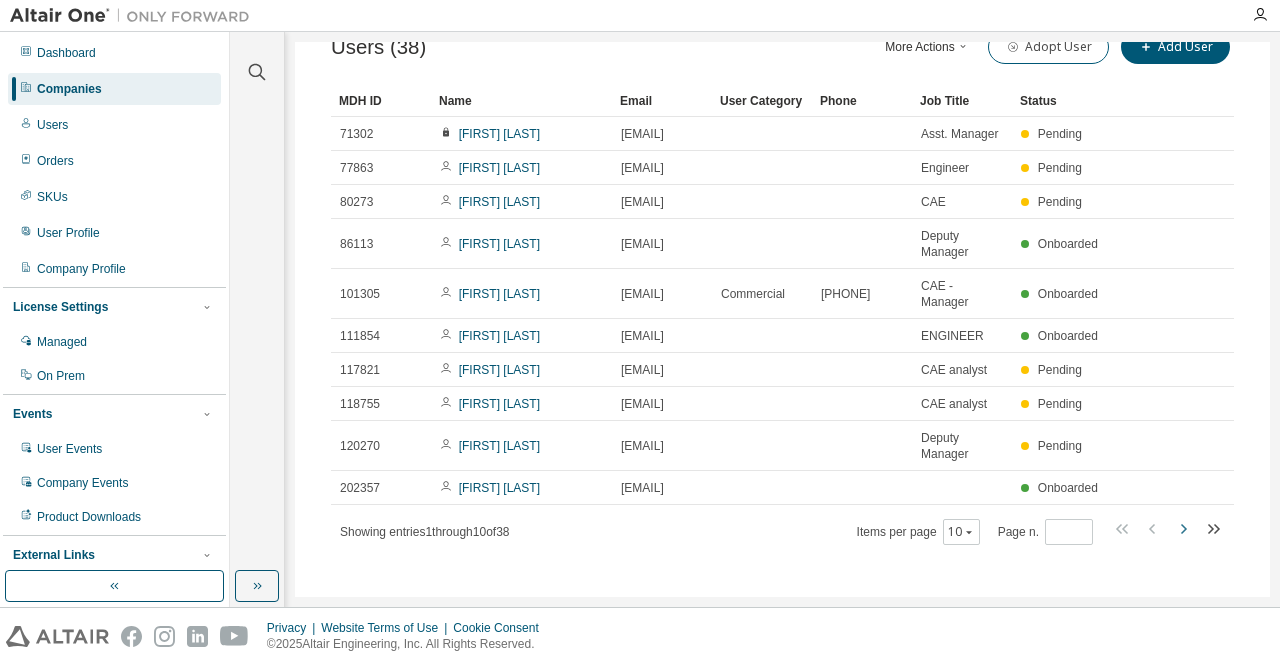 click 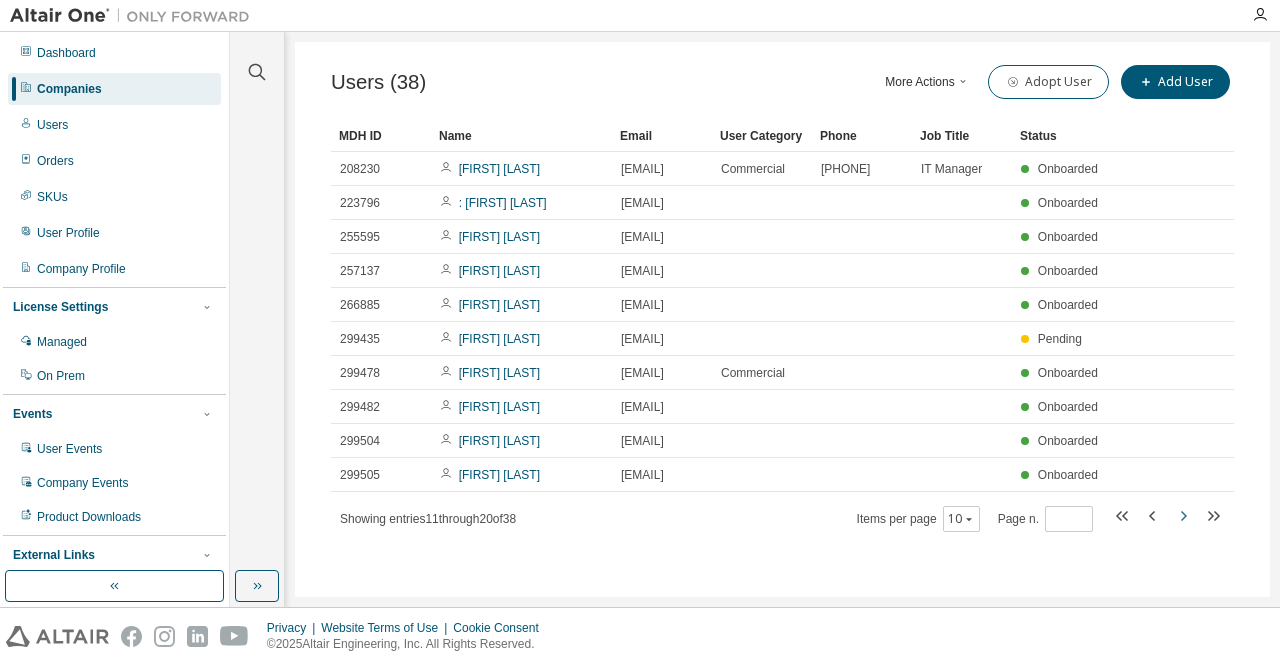 click 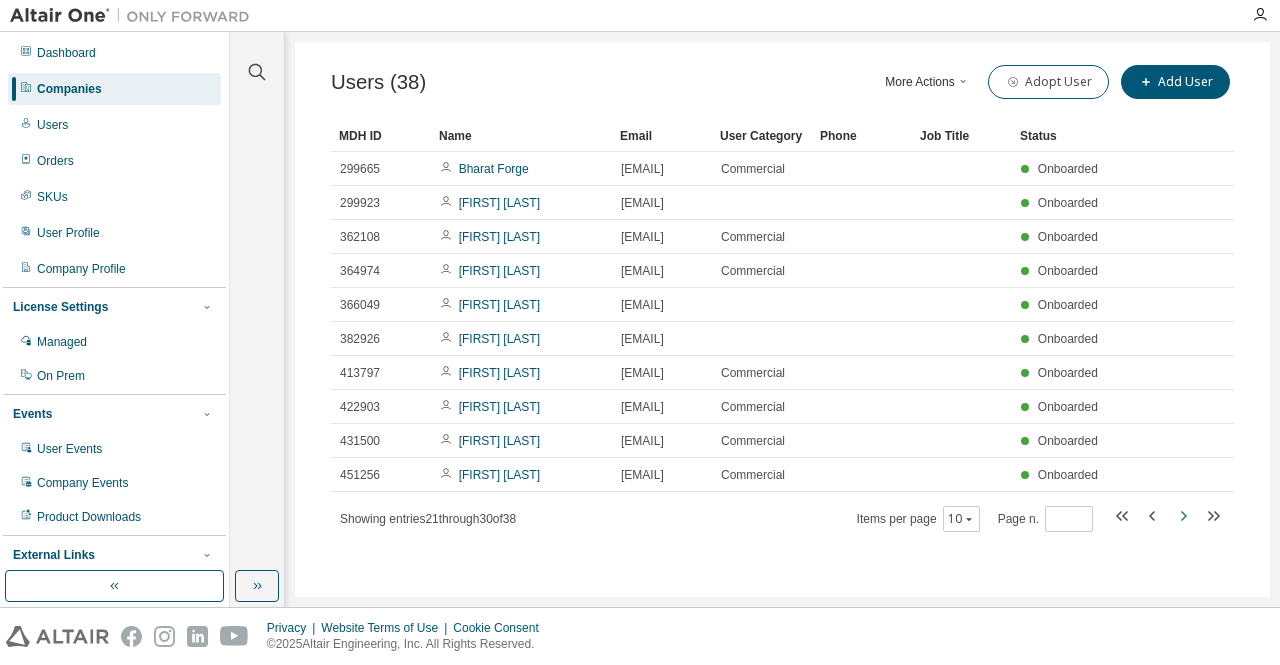 click 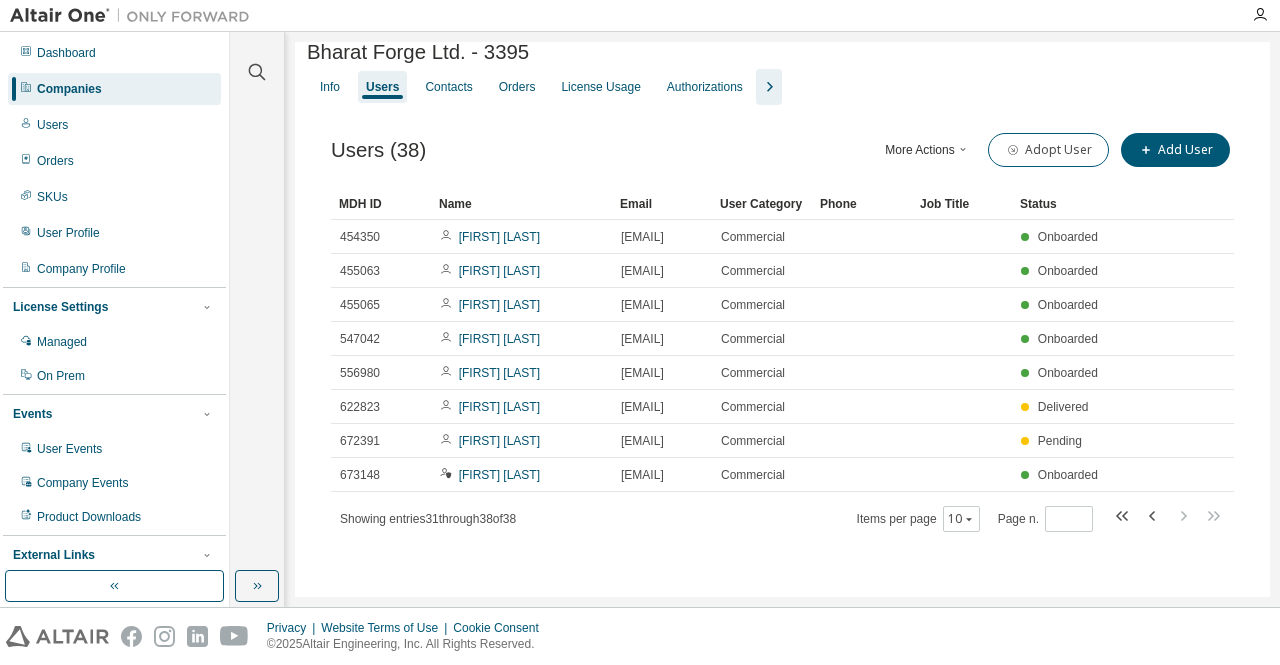 scroll, scrollTop: 16, scrollLeft: 0, axis: vertical 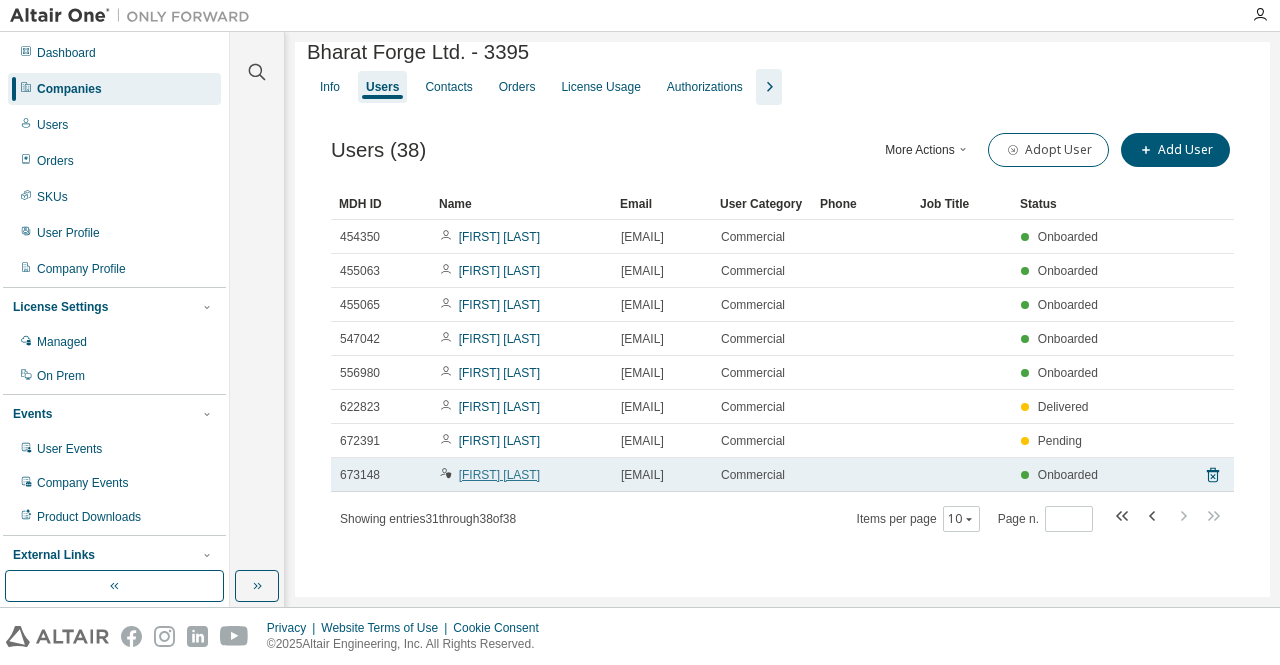 click on "[FIRST] [LAST]" at bounding box center [499, 475] 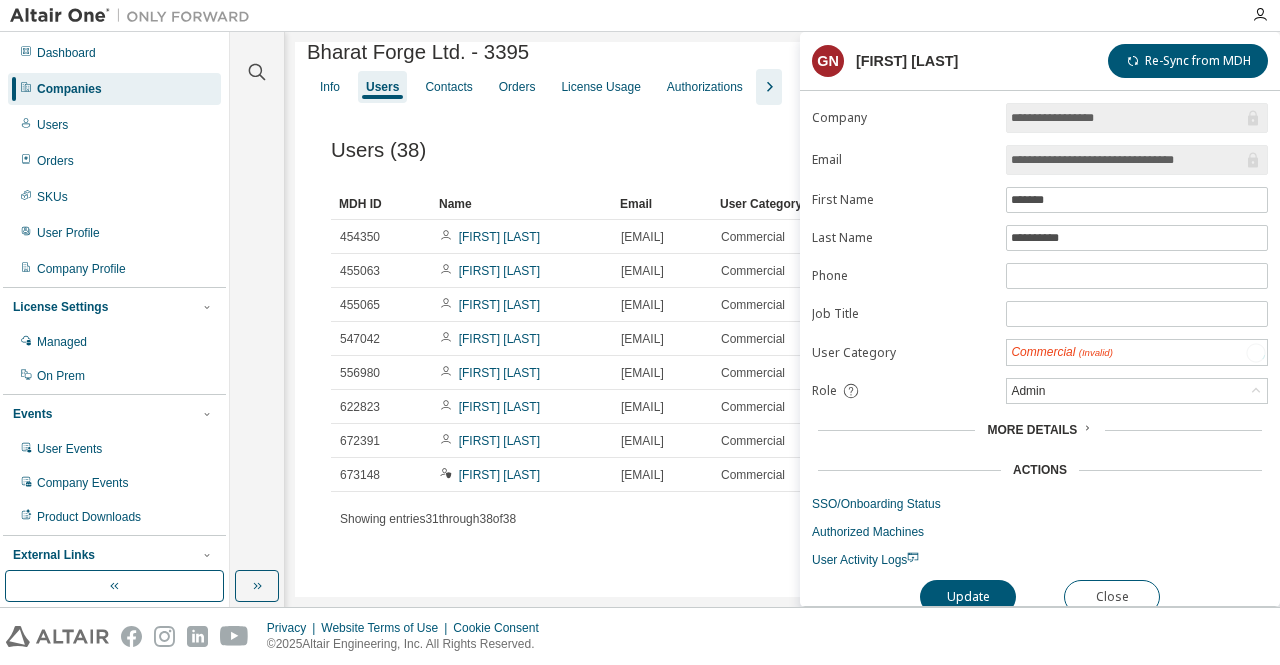 scroll, scrollTop: 84, scrollLeft: 0, axis: vertical 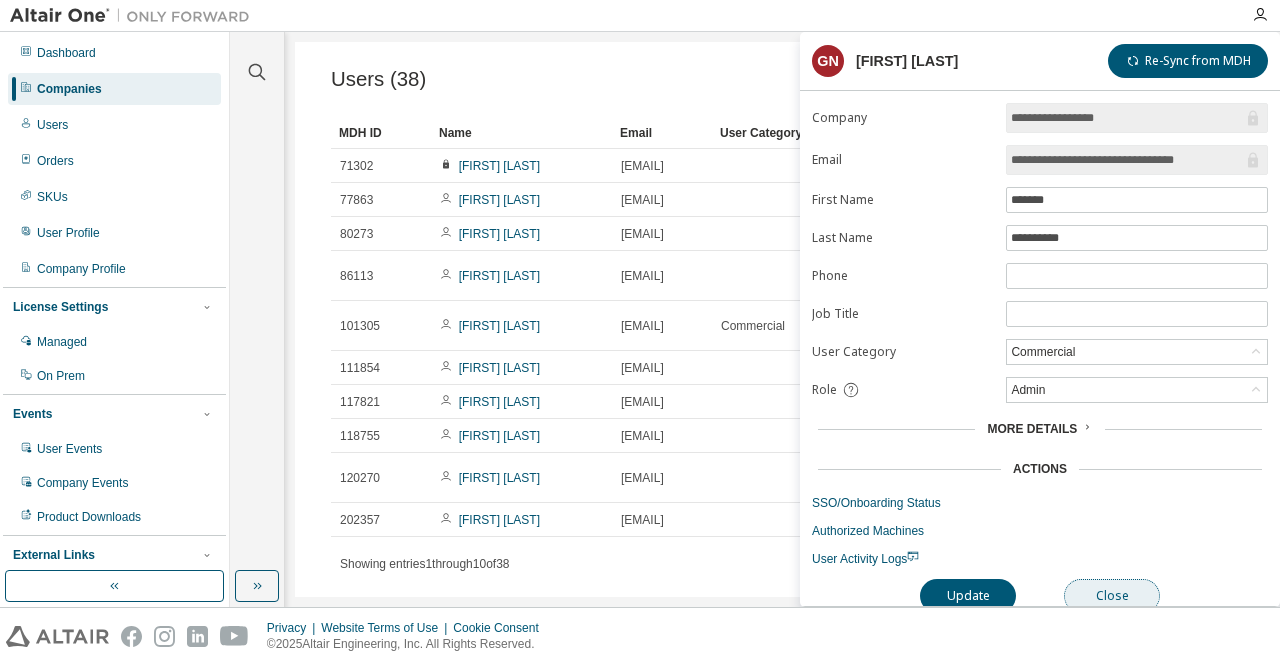 click on "Close" at bounding box center (1112, 596) 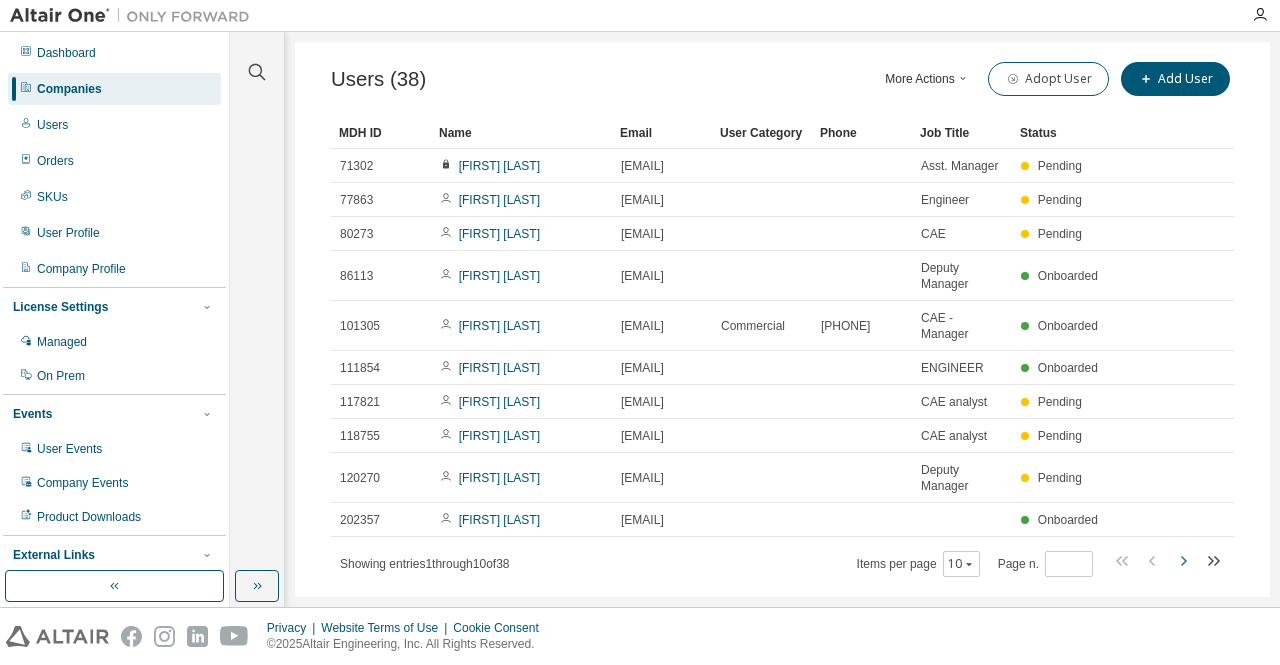 click 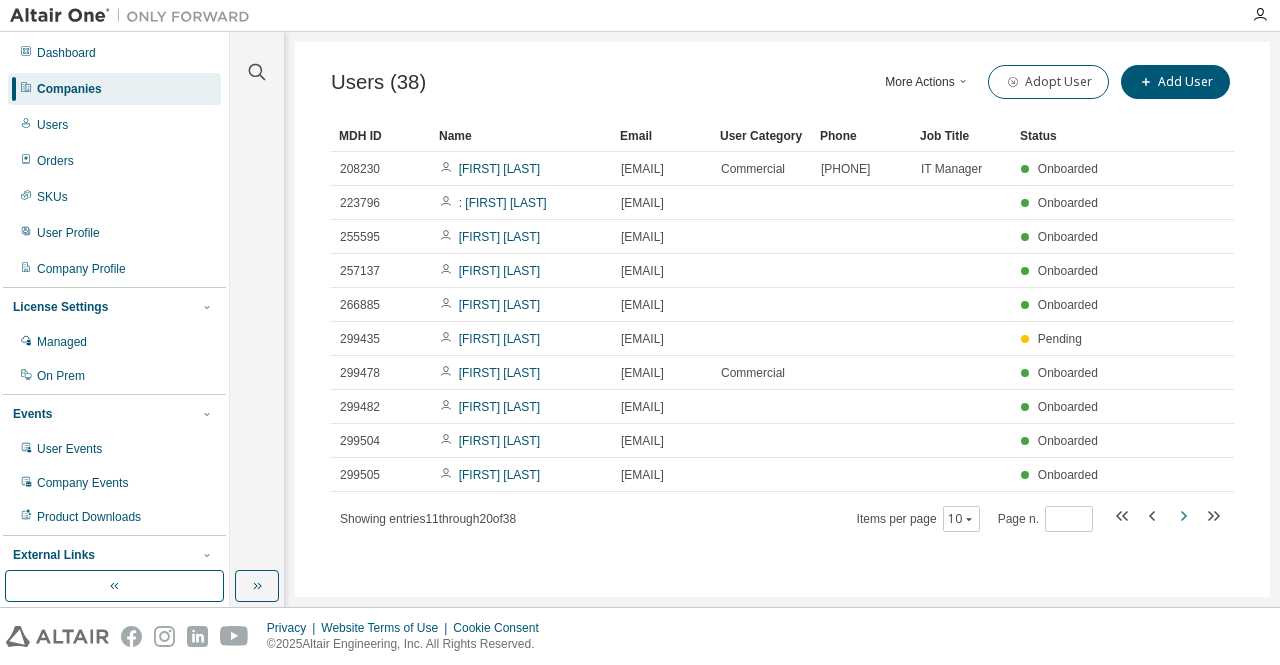 click 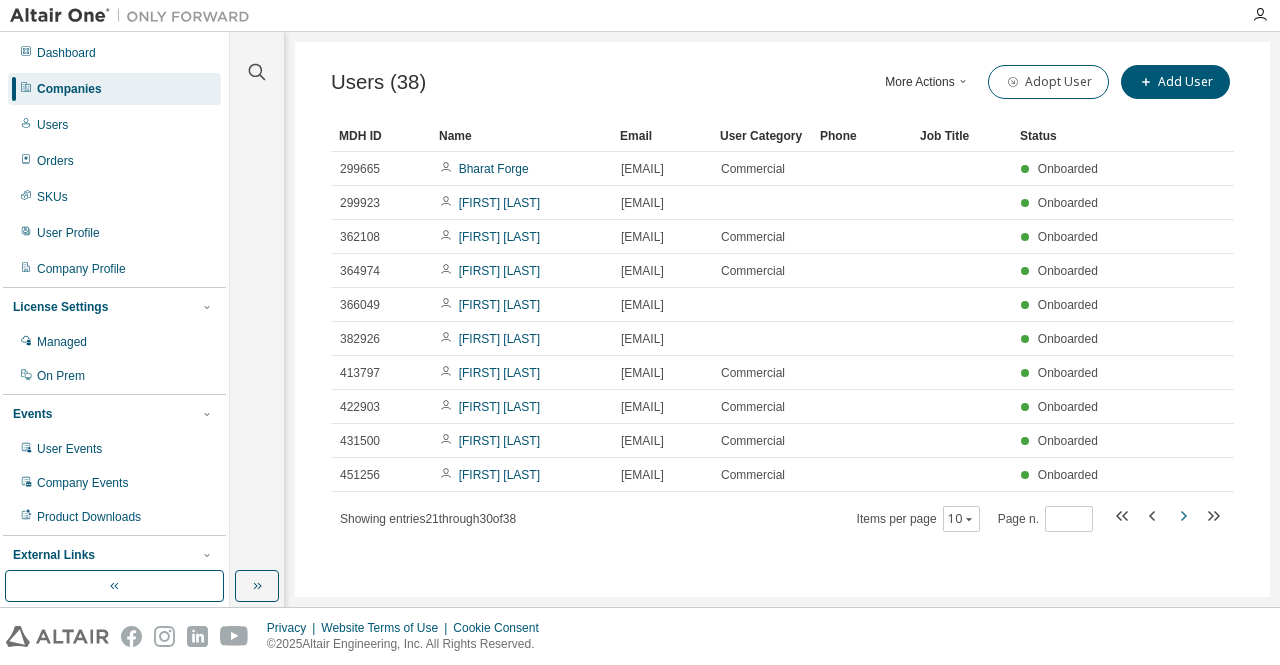 click 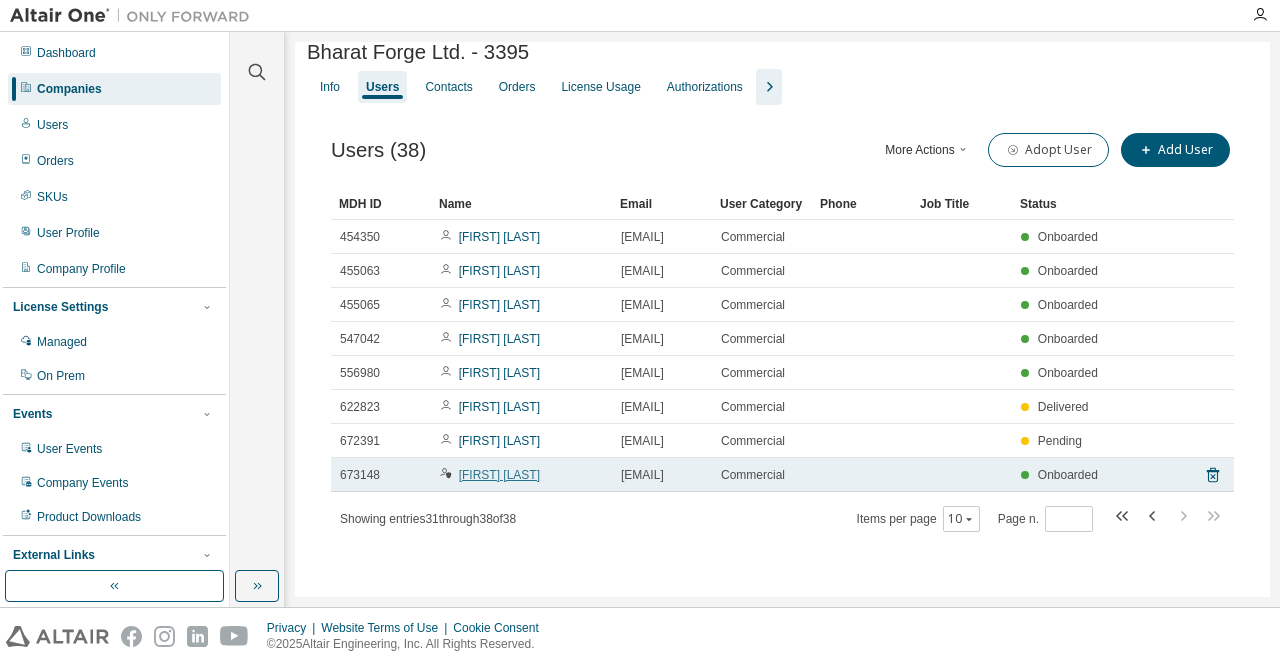 click on "[FIRST] [LAST]" at bounding box center (499, 475) 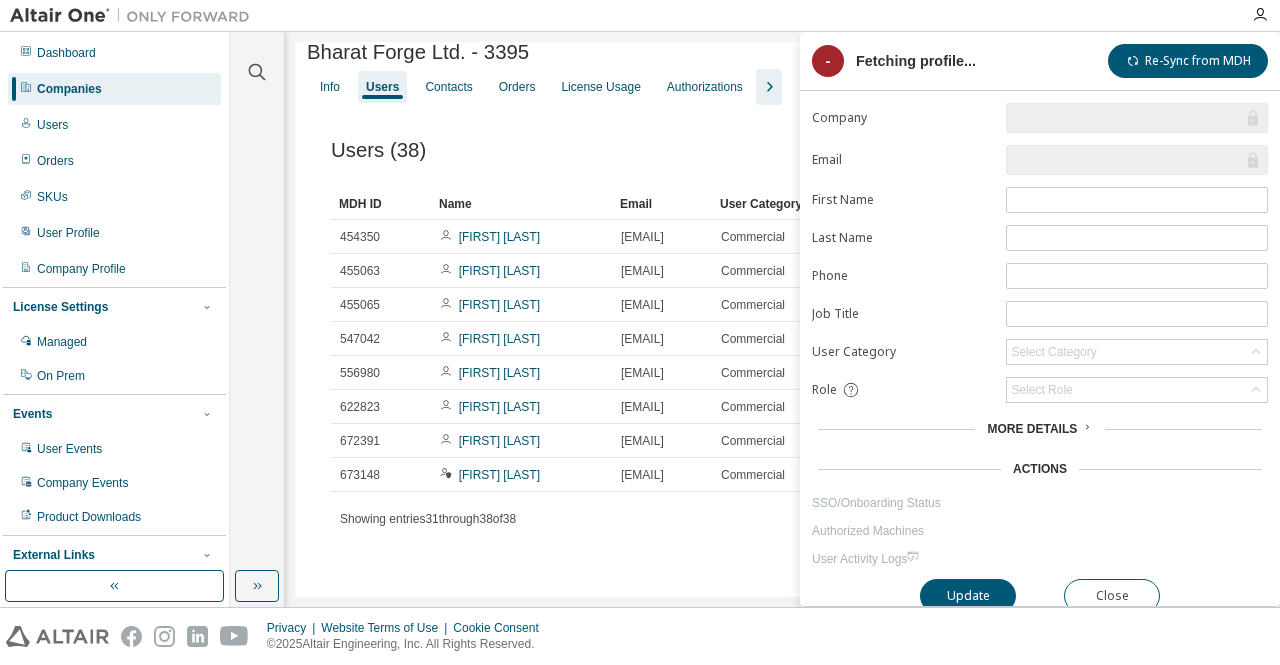 type on "*" 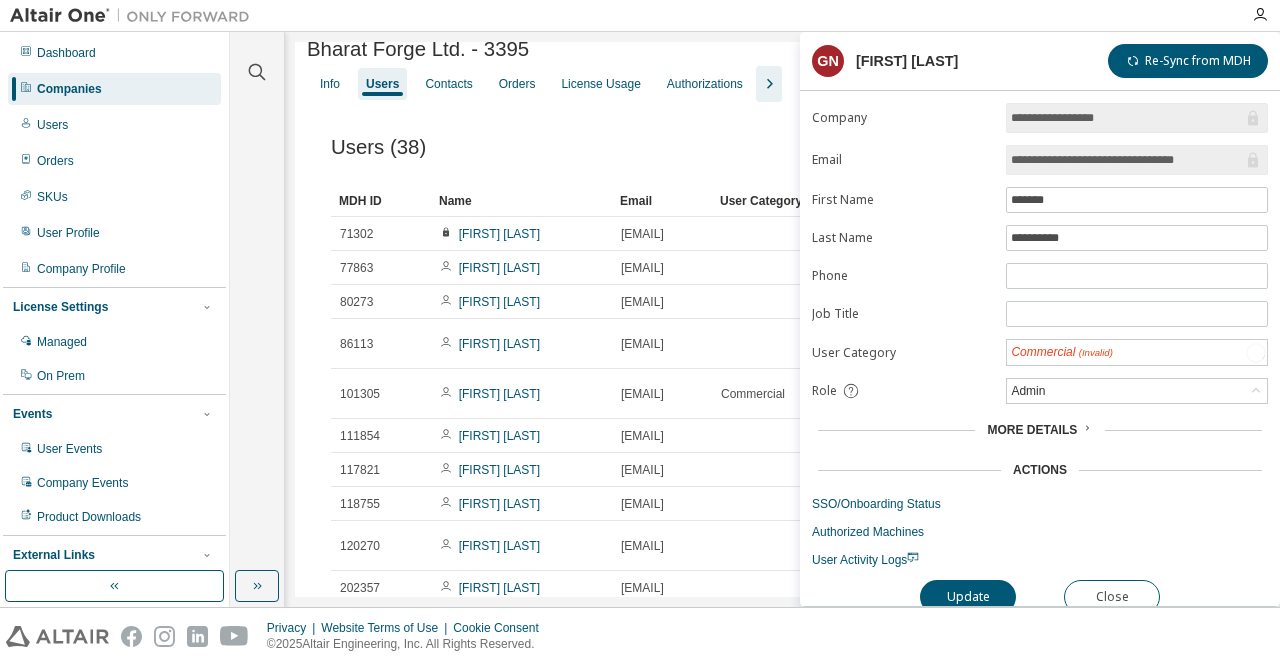 scroll, scrollTop: 84, scrollLeft: 0, axis: vertical 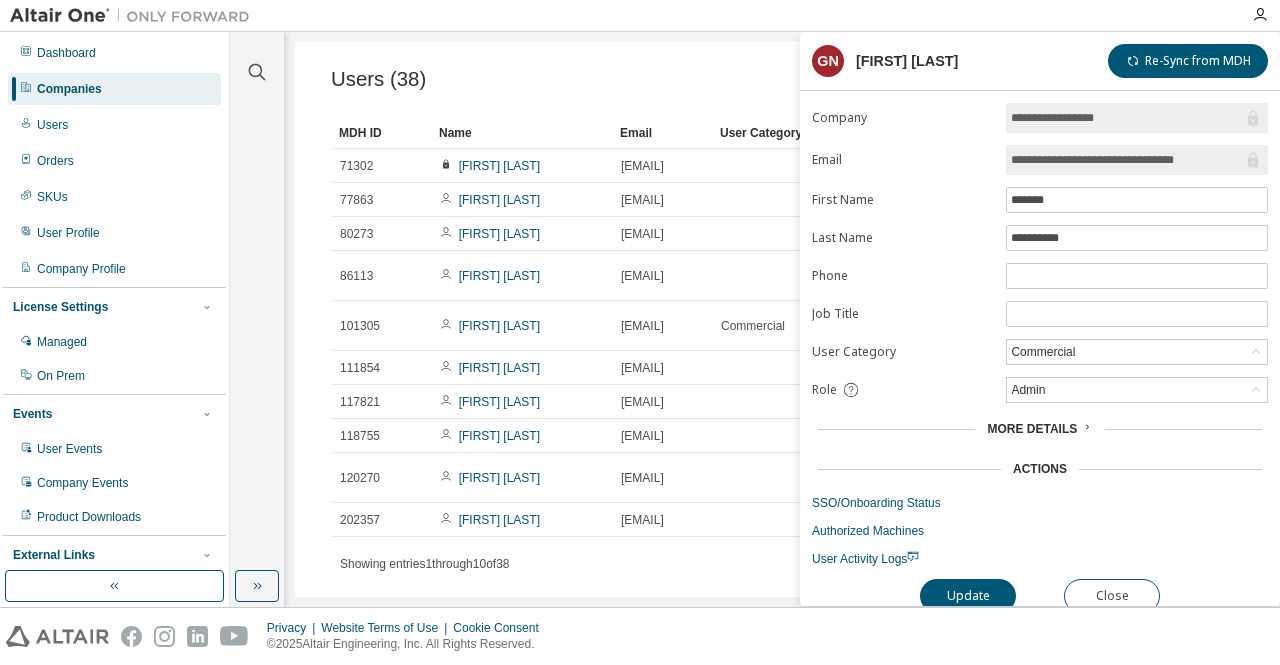 click on "Showing entries  1  through  10  of  38 Items per page 10 Page n. *" at bounding box center [782, 563] 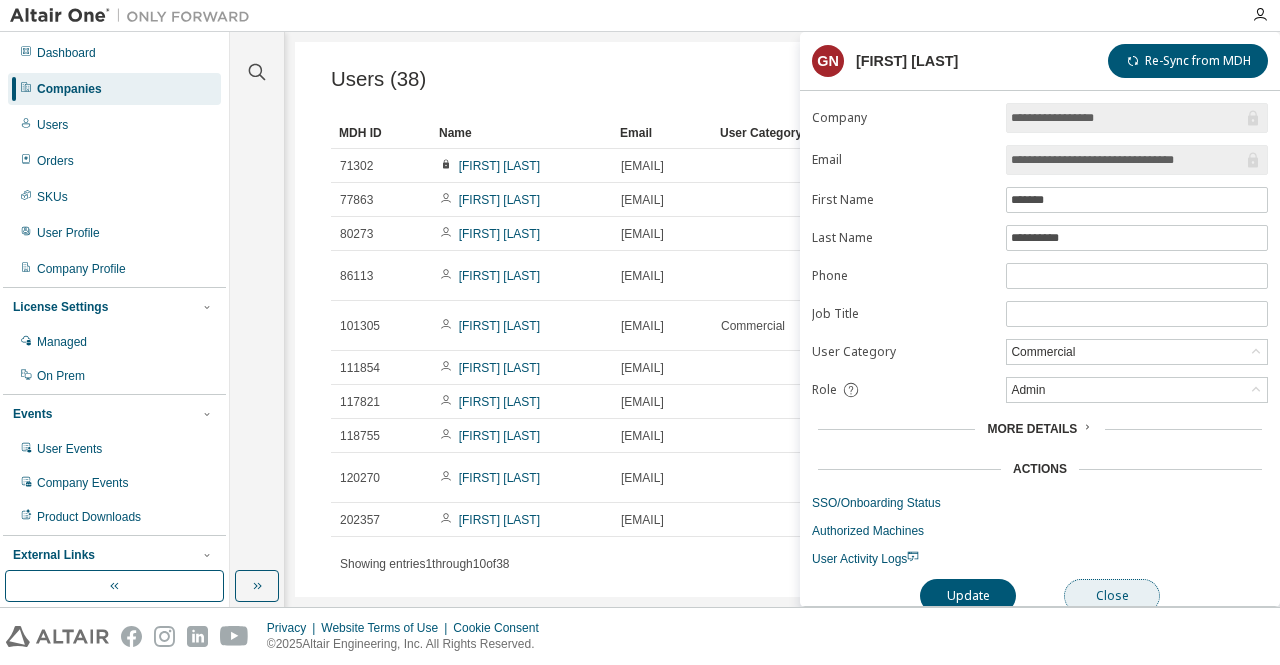 click on "Close" at bounding box center (1112, 596) 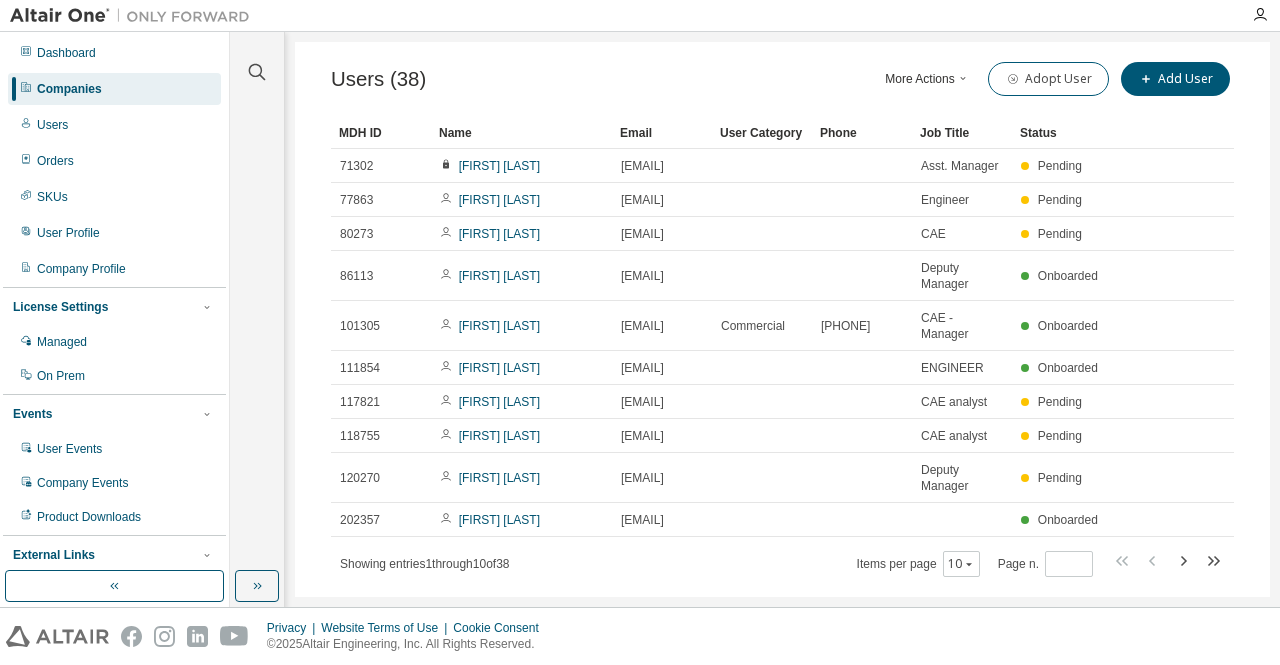 scroll, scrollTop: 0, scrollLeft: 0, axis: both 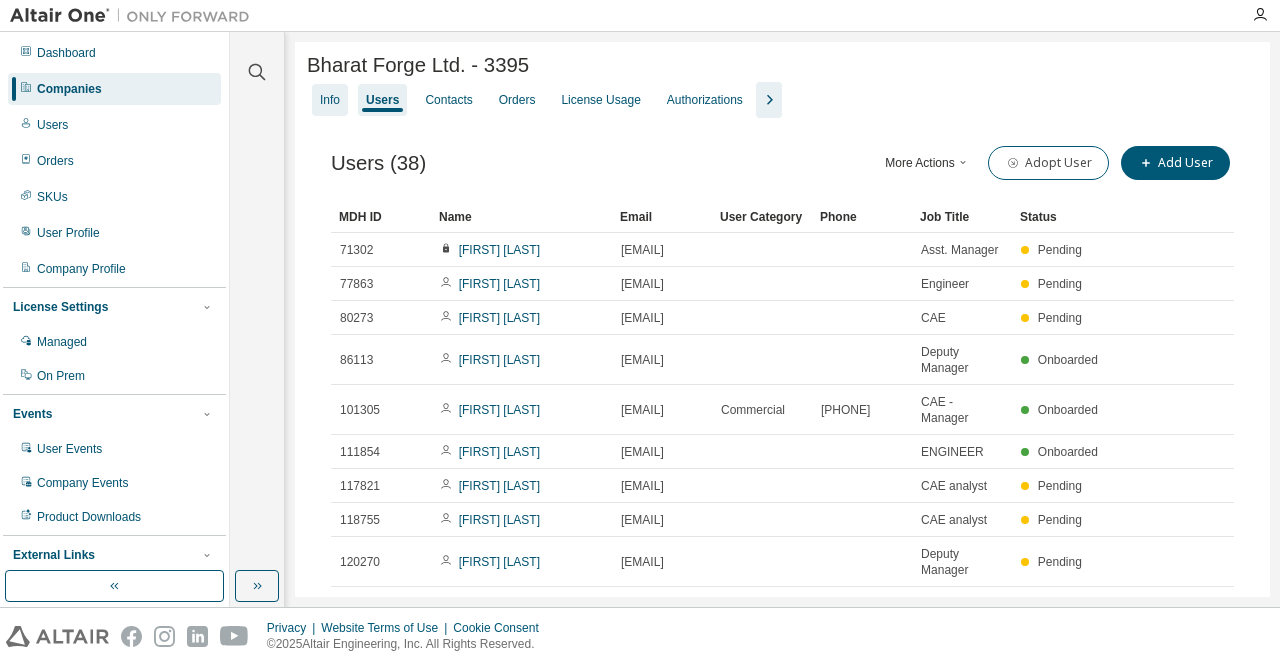 click on "Info" at bounding box center (330, 100) 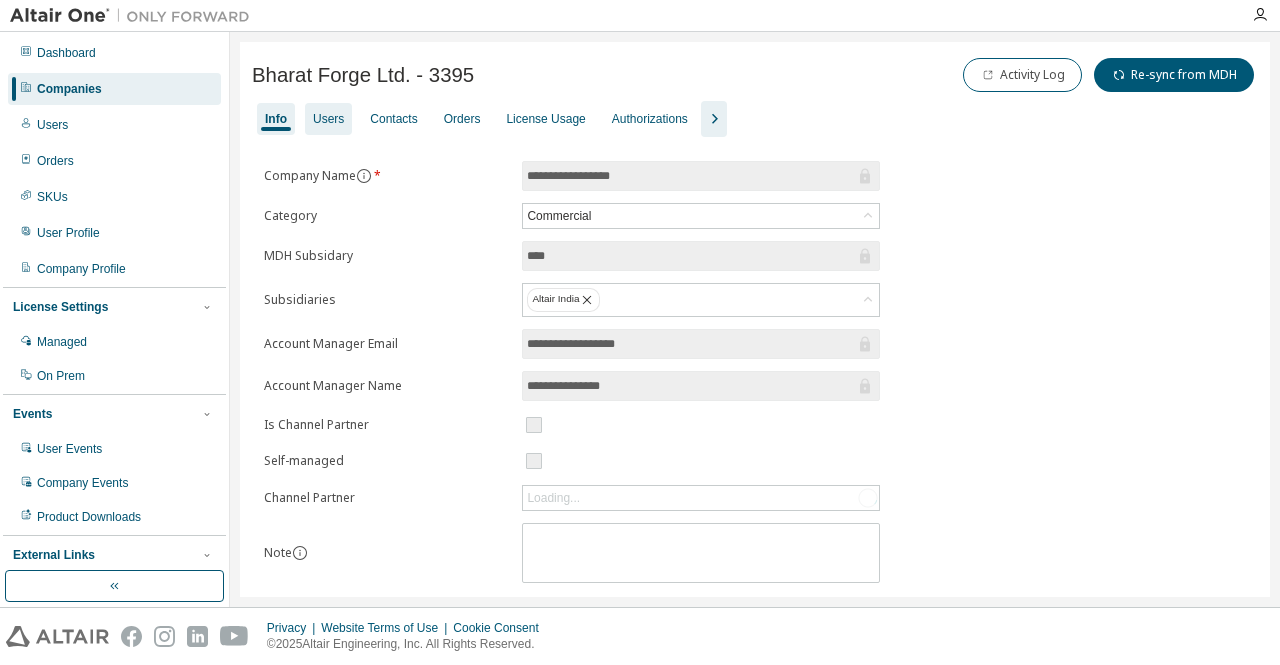 click on "Users" at bounding box center (328, 119) 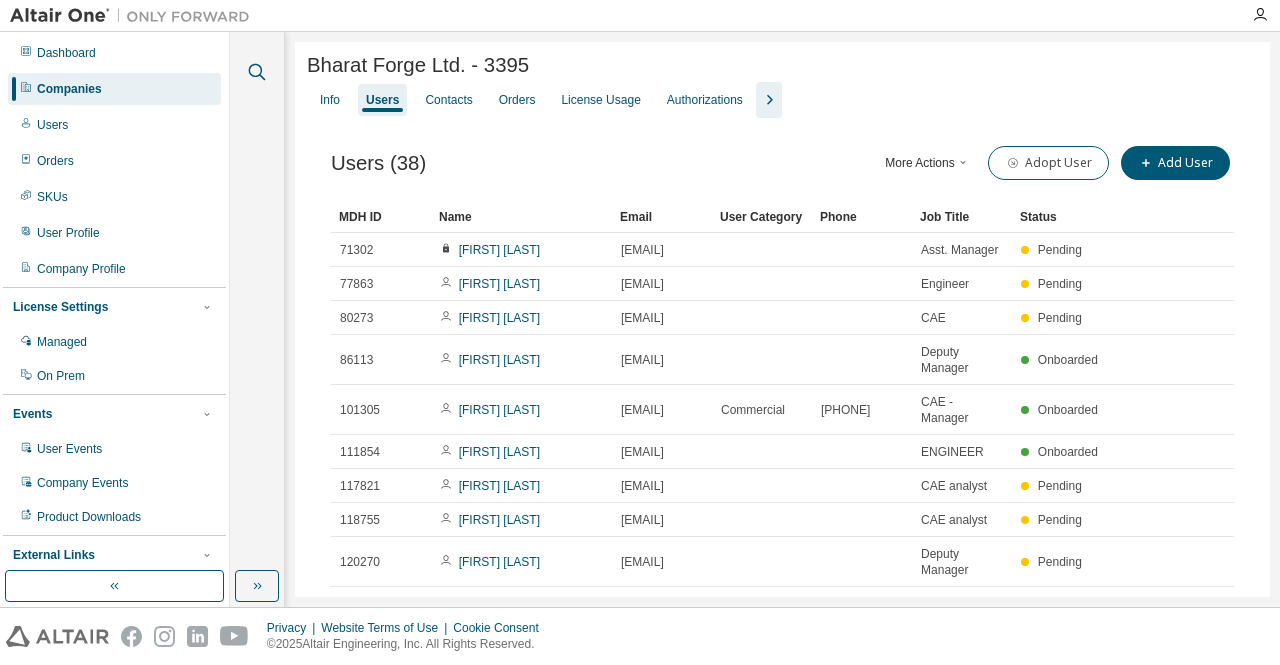 click 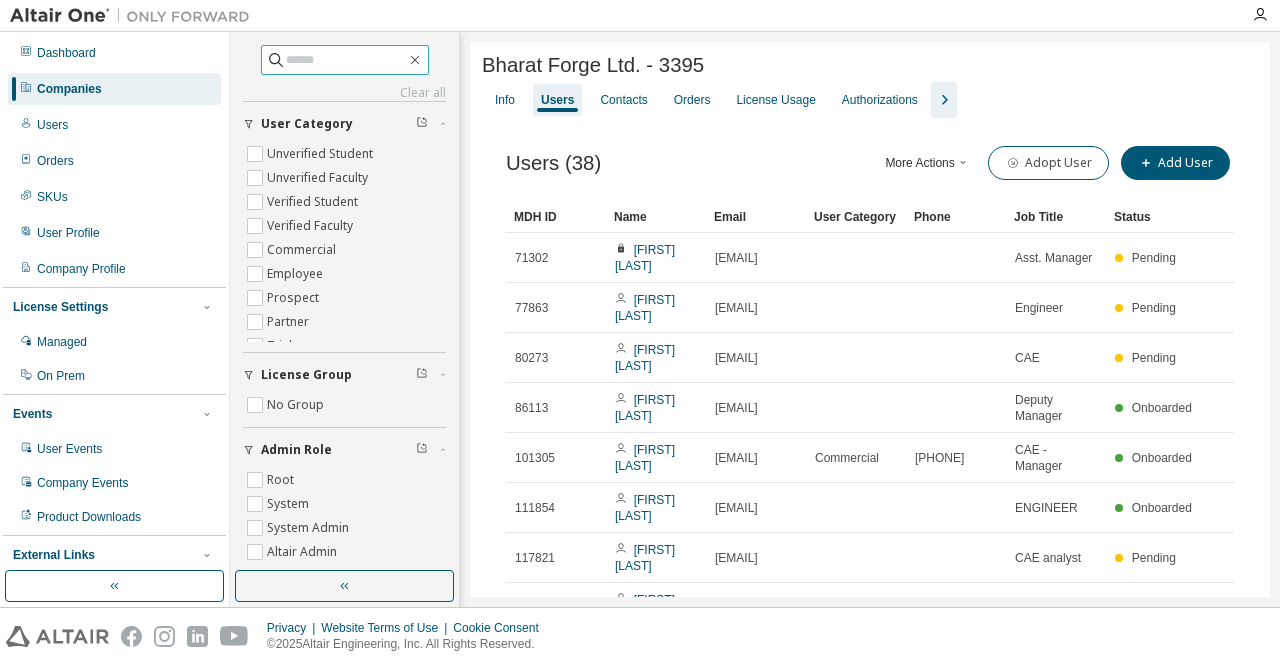 click at bounding box center (346, 60) 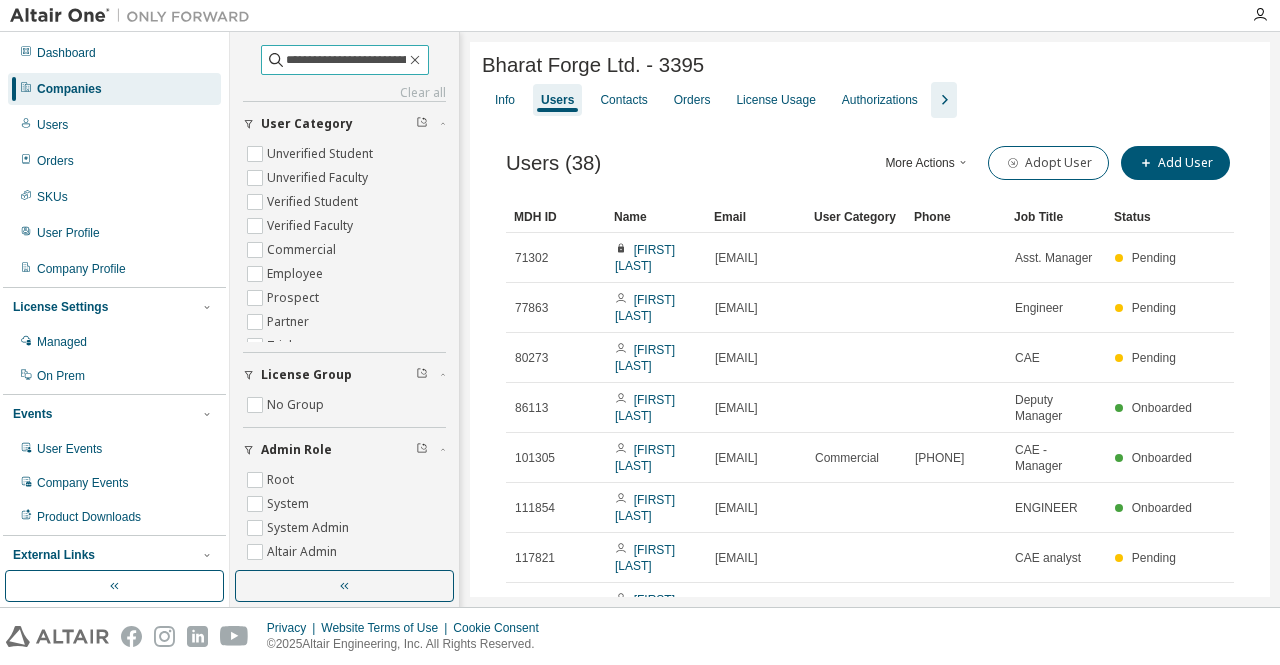 scroll, scrollTop: 0, scrollLeft: 66, axis: horizontal 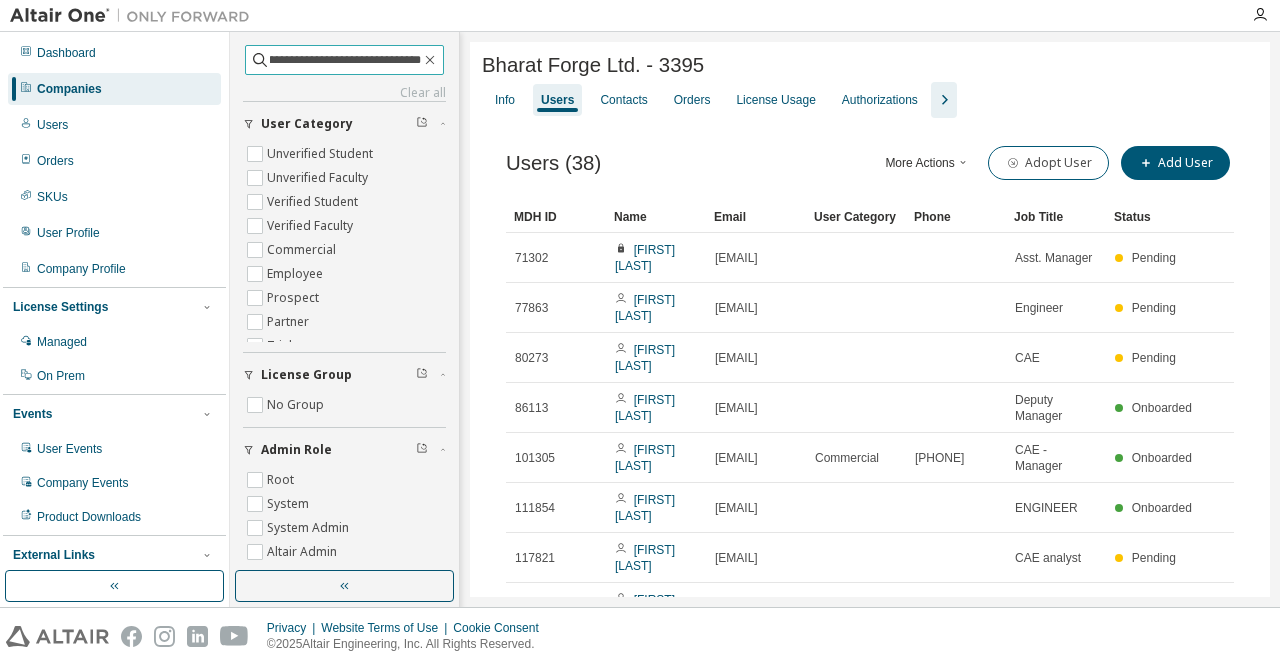 type on "**********" 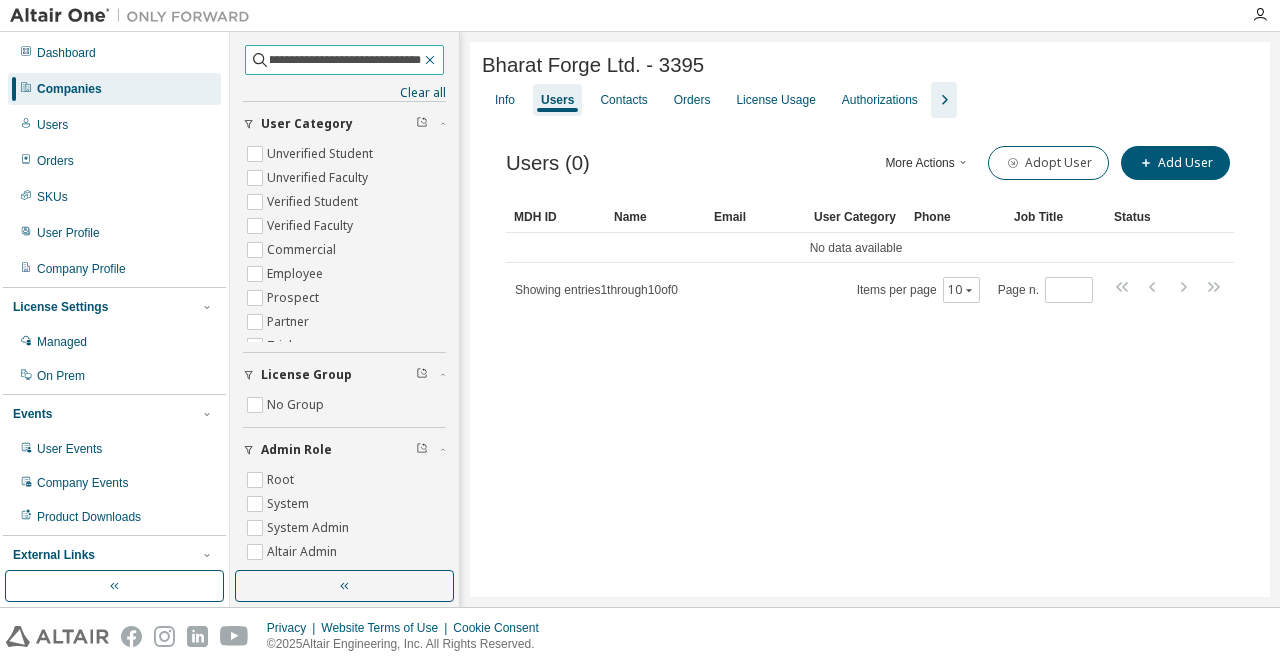 scroll, scrollTop: 0, scrollLeft: 0, axis: both 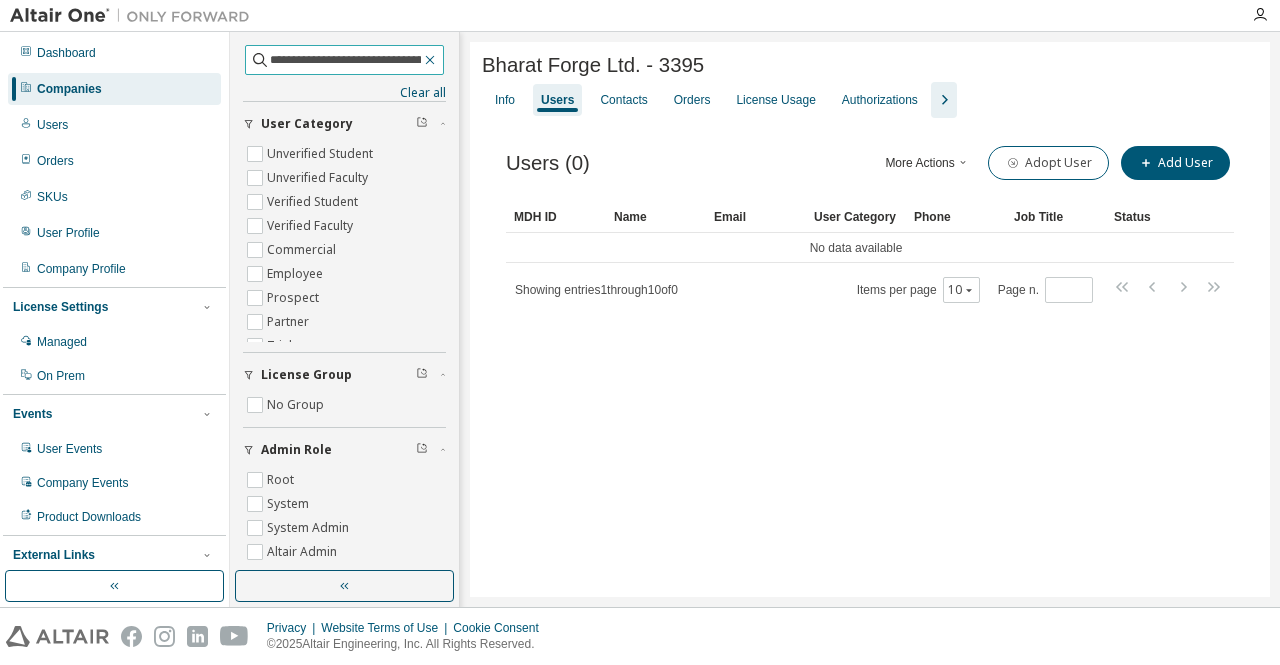 click 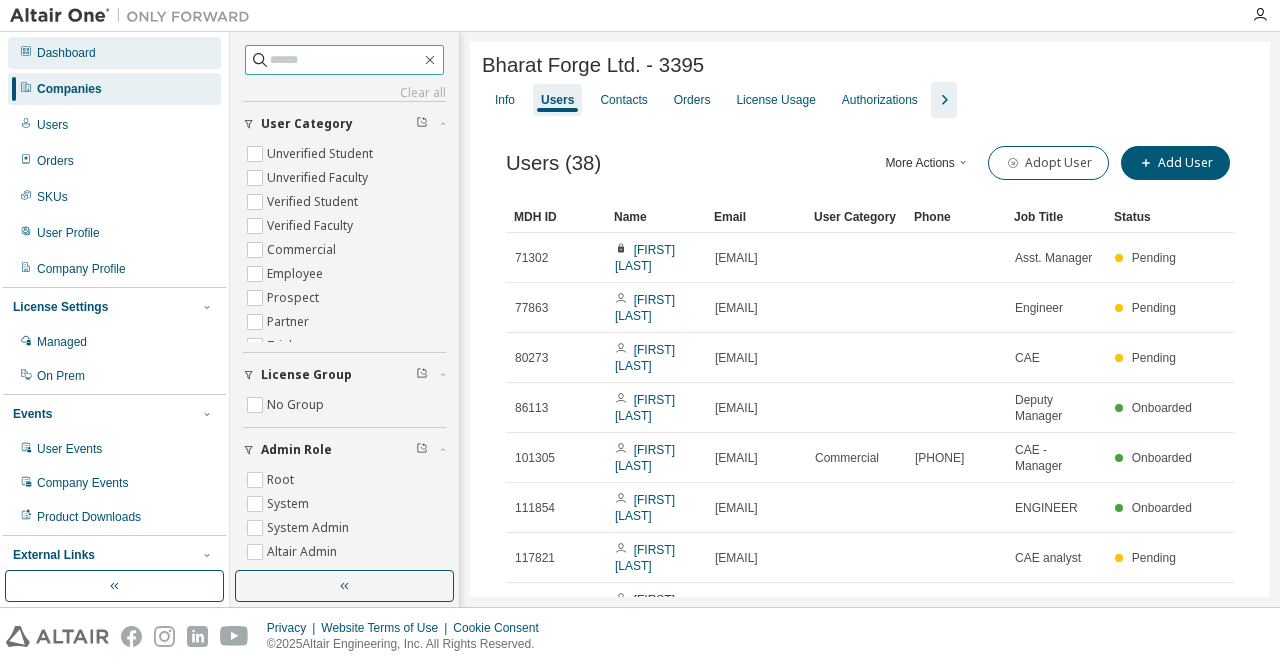 click on "Dashboard" at bounding box center [66, 53] 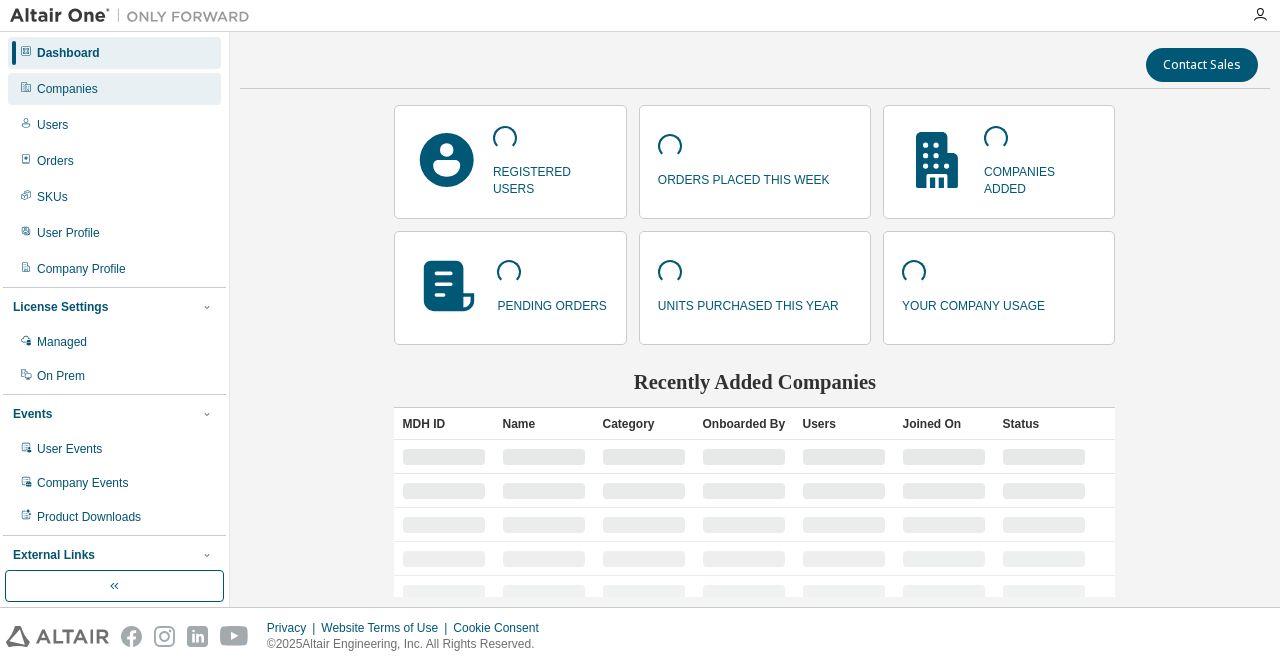 click on "Companies" at bounding box center (67, 89) 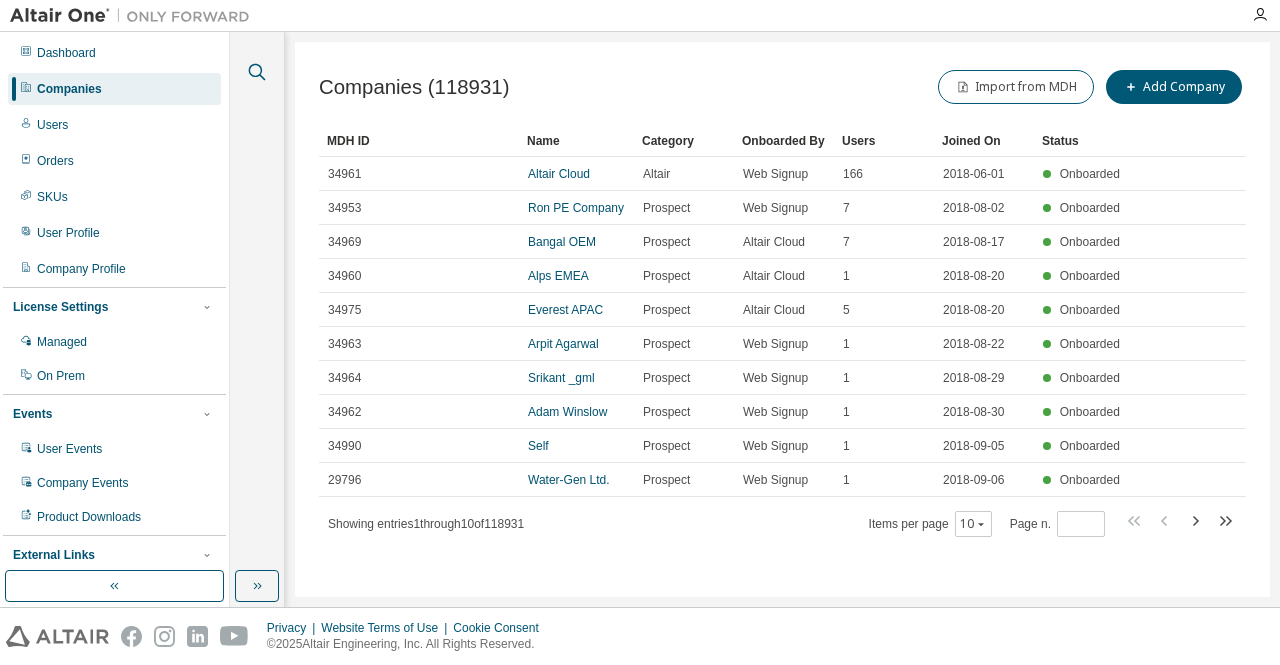 click 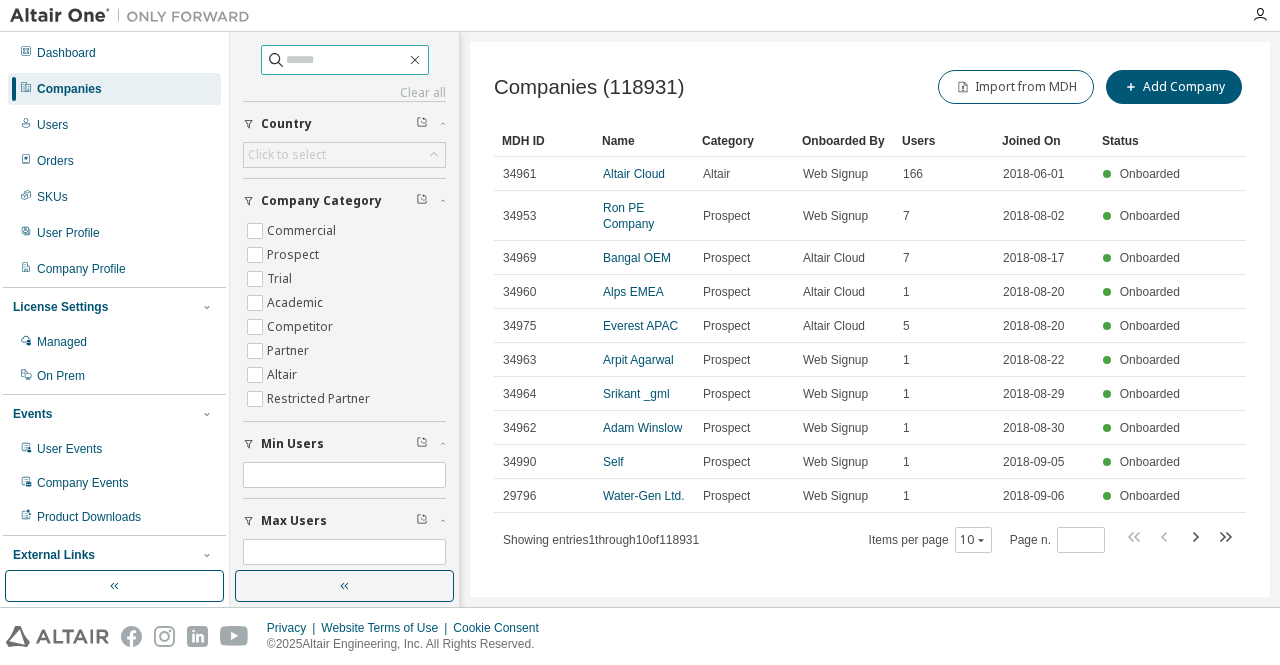 click at bounding box center [346, 60] 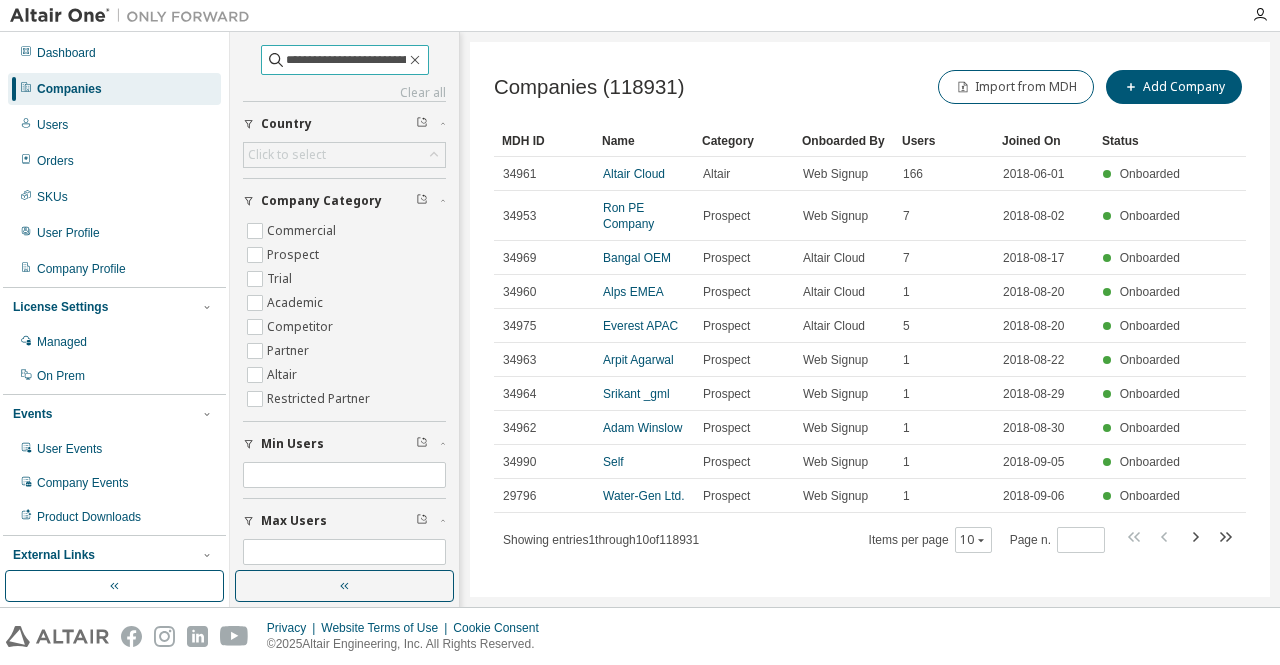 scroll, scrollTop: 0, scrollLeft: 66, axis: horizontal 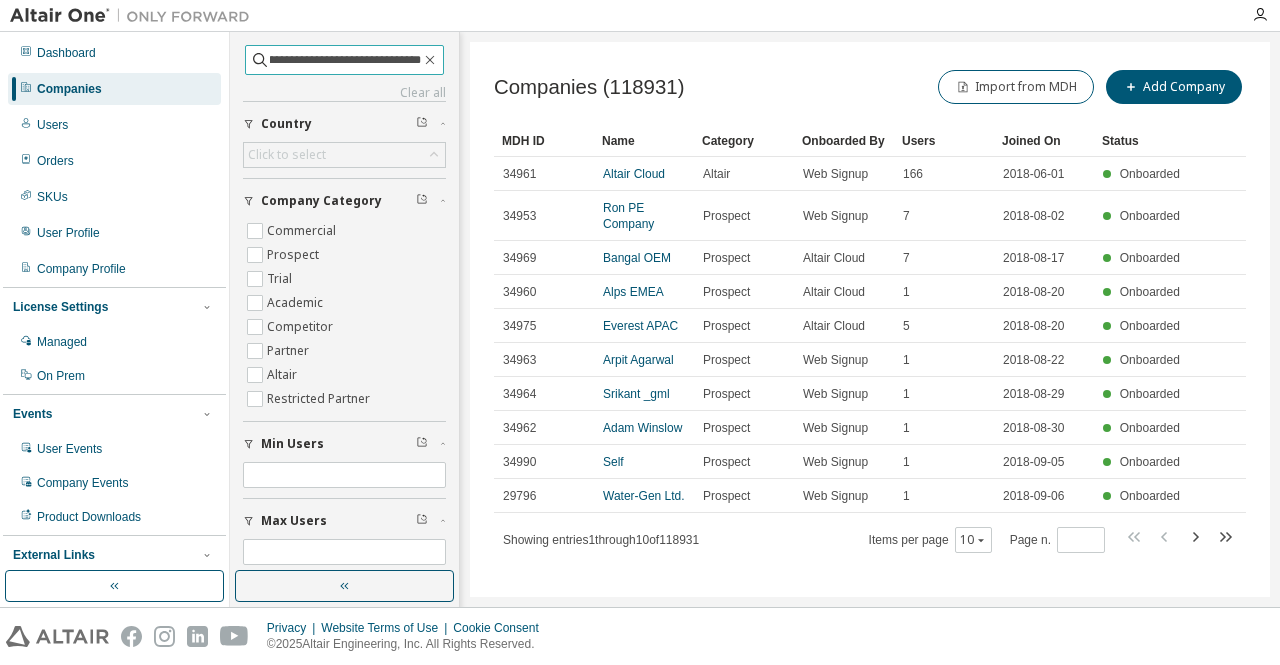 type on "**********" 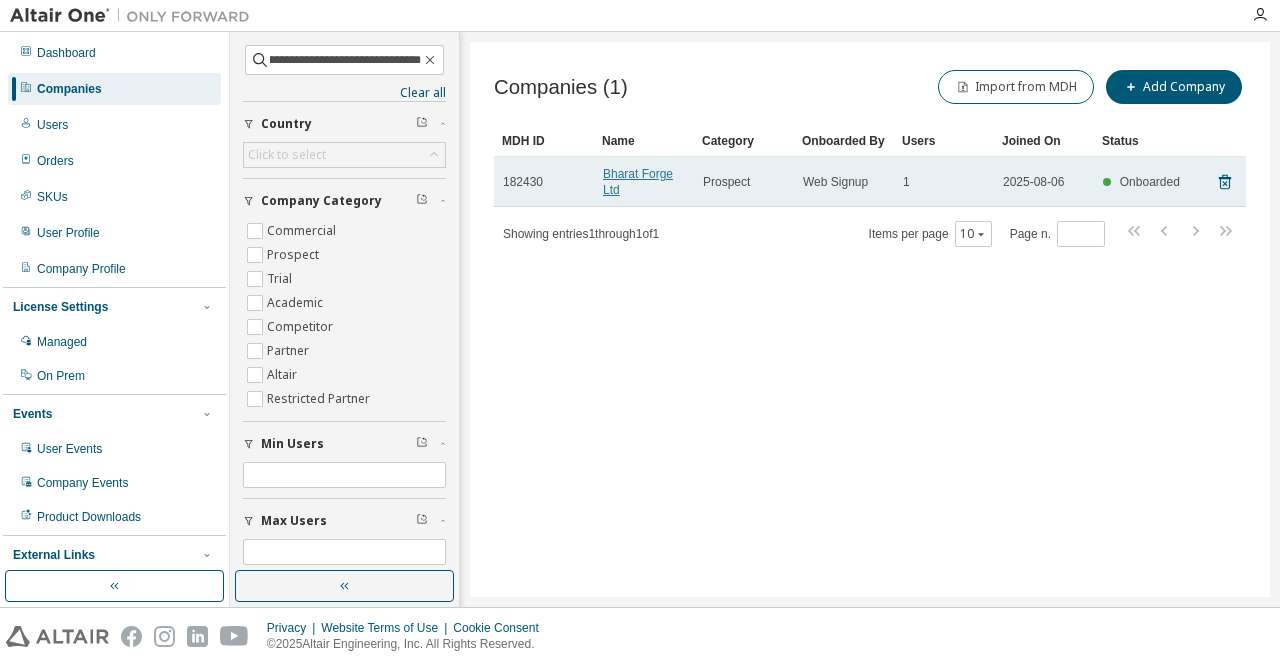 scroll, scrollTop: 0, scrollLeft: 0, axis: both 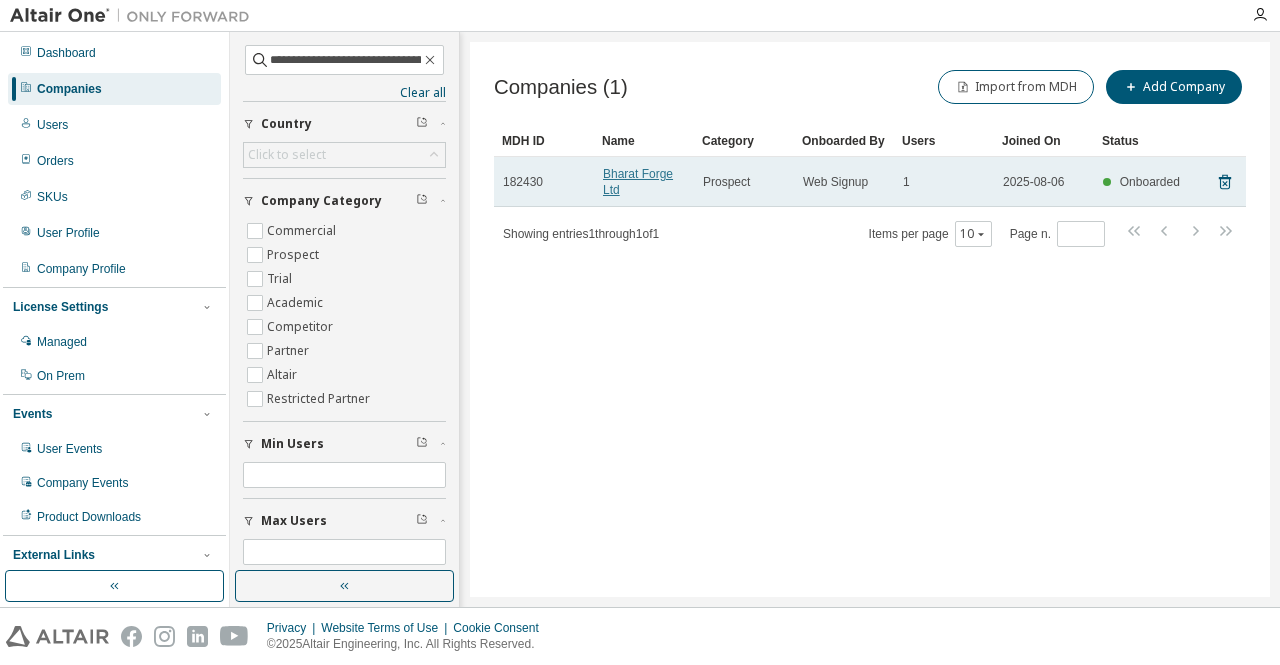 click on "Bharat Forge Ltd" at bounding box center [638, 182] 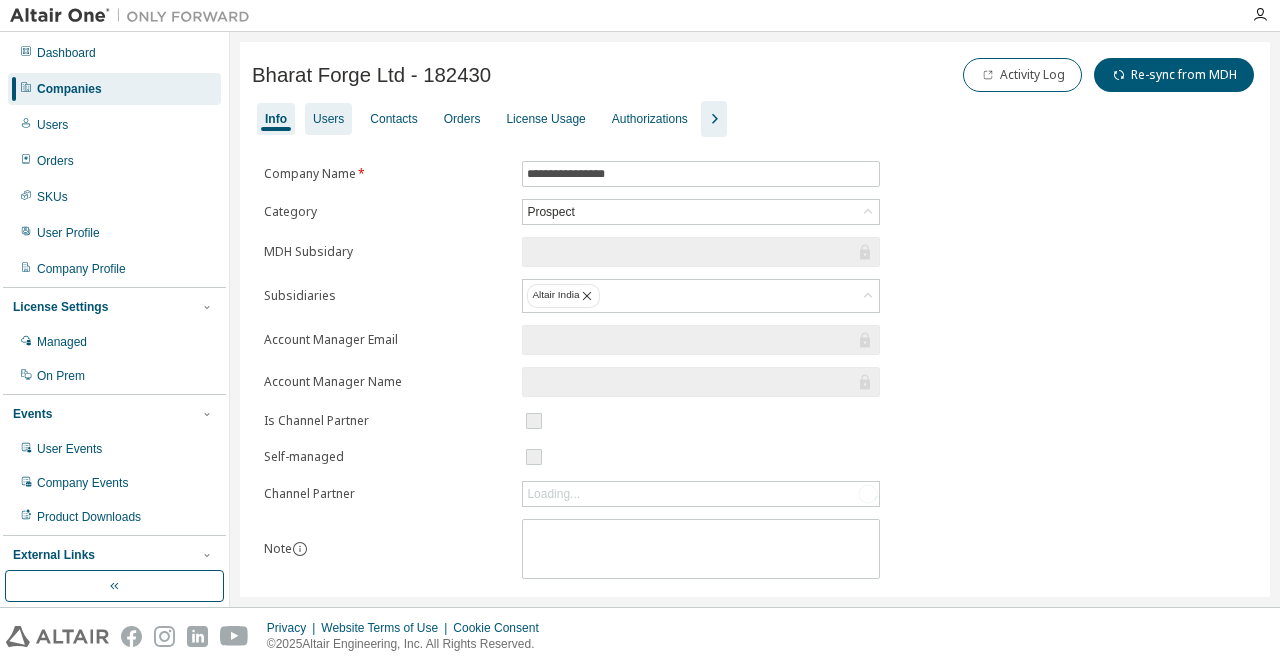 click on "Users" at bounding box center (328, 119) 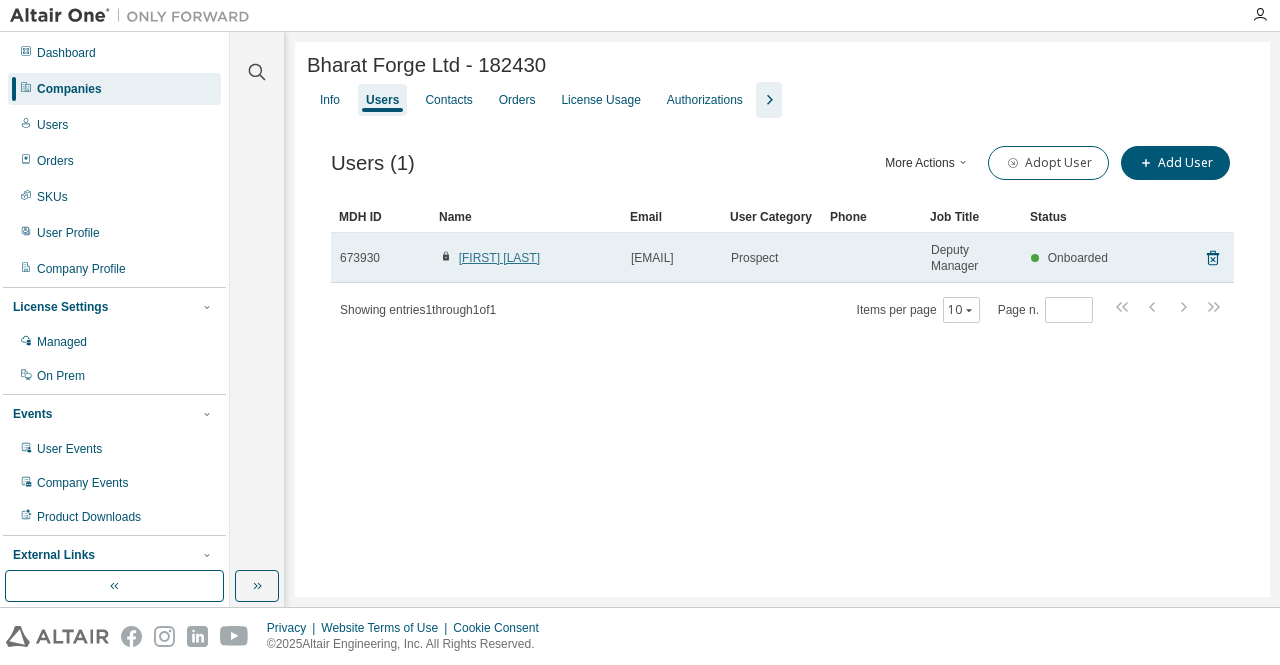 click on "[FIRST] [LAST]" at bounding box center (499, 258) 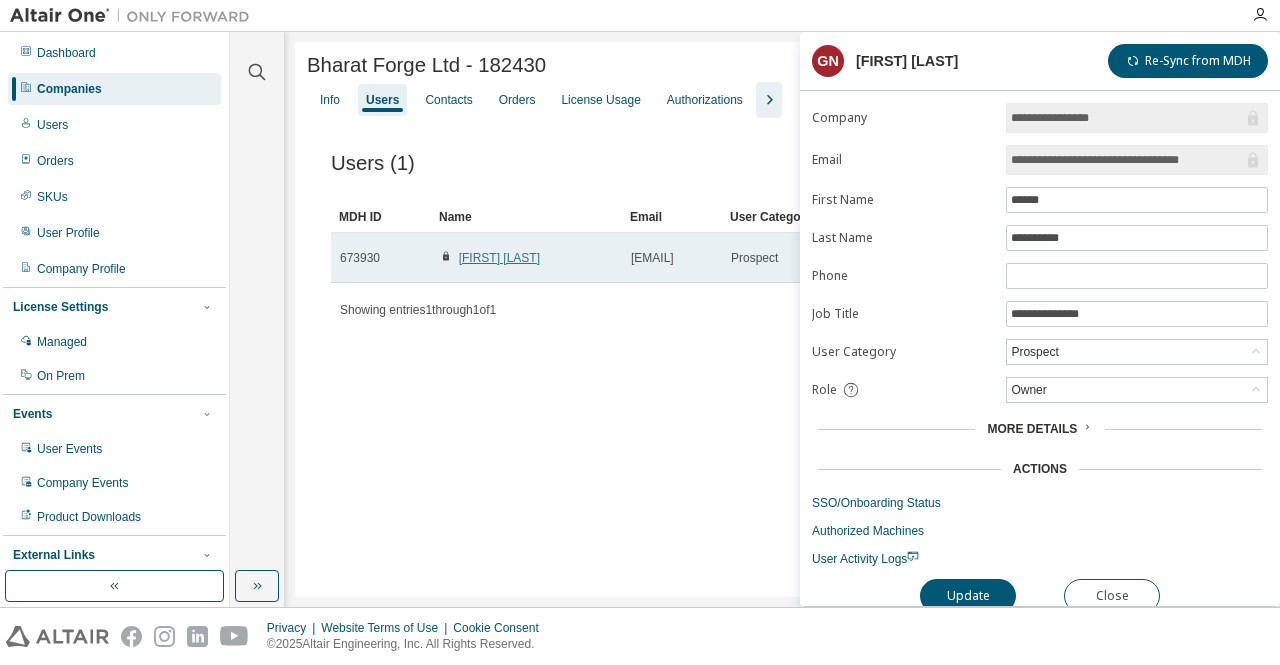 click on "[FIRST] [LAST]" at bounding box center [499, 258] 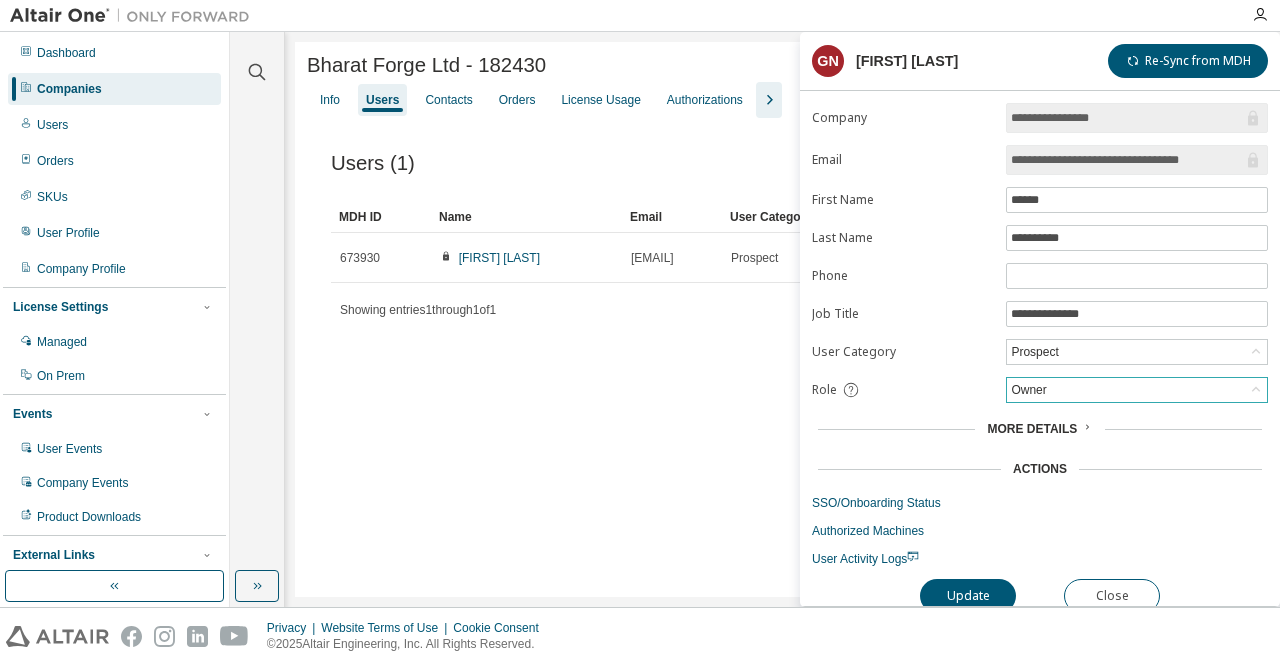 click on "Owner" at bounding box center (1137, 390) 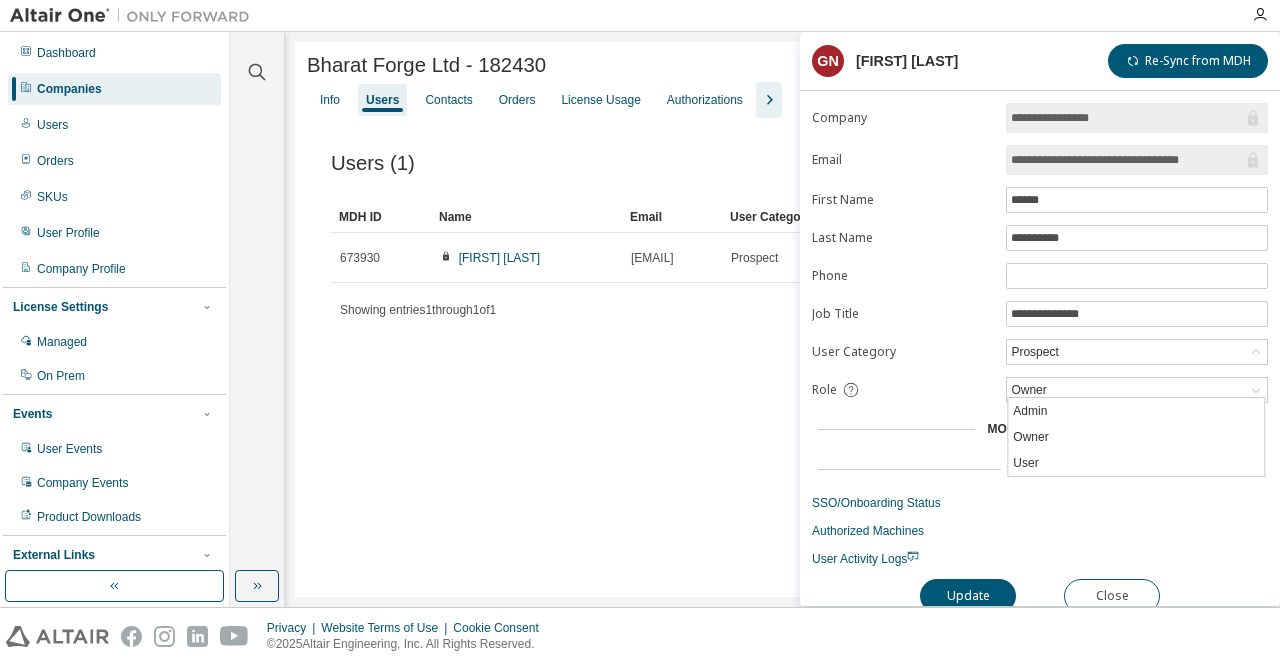 click on "Users (1) More Actions Import From CSV Export To CSV Adopt User Add User Clear Load Save Save As Field Operator Value Select filter Select operand Add criteria Search MDH ID Name Email User Category Phone Job Title Status 673930    [FIRST] [LAST] [EMAIL] Prospect Deputy Manager Onboarded Showing entries  1  through  1  of  1 Items per page 10 Page n. *" at bounding box center (782, 247) 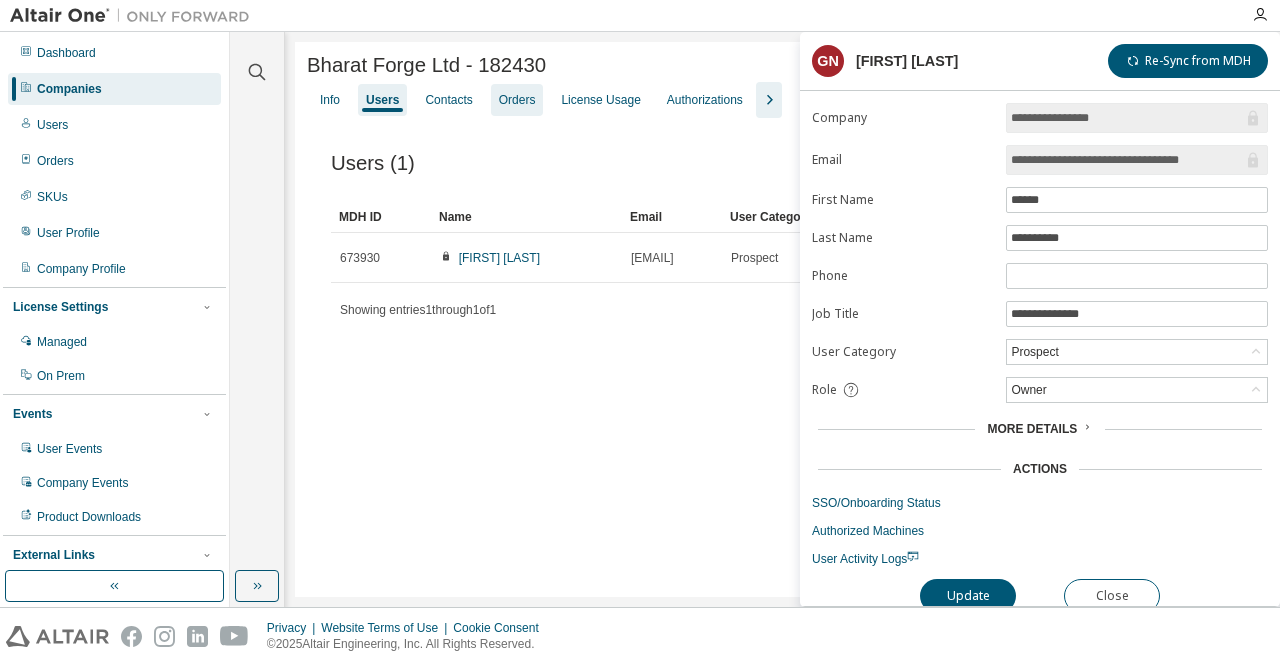 click on "Orders" at bounding box center [517, 100] 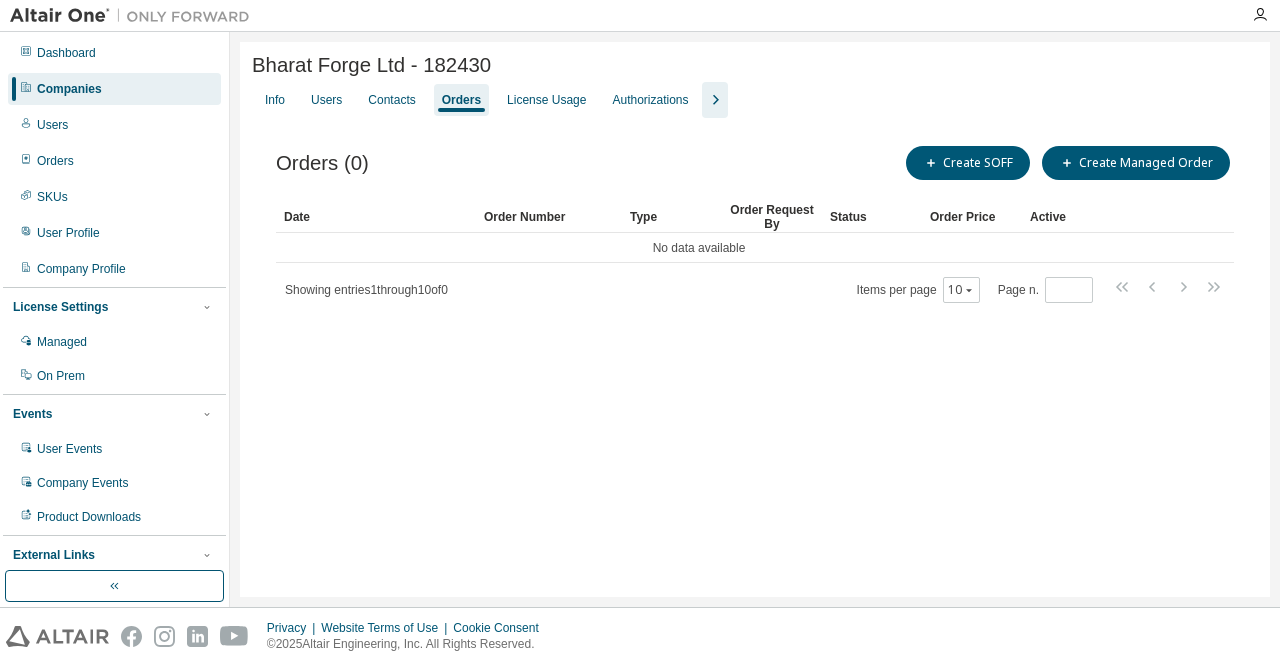 click on "Companies" at bounding box center (114, 89) 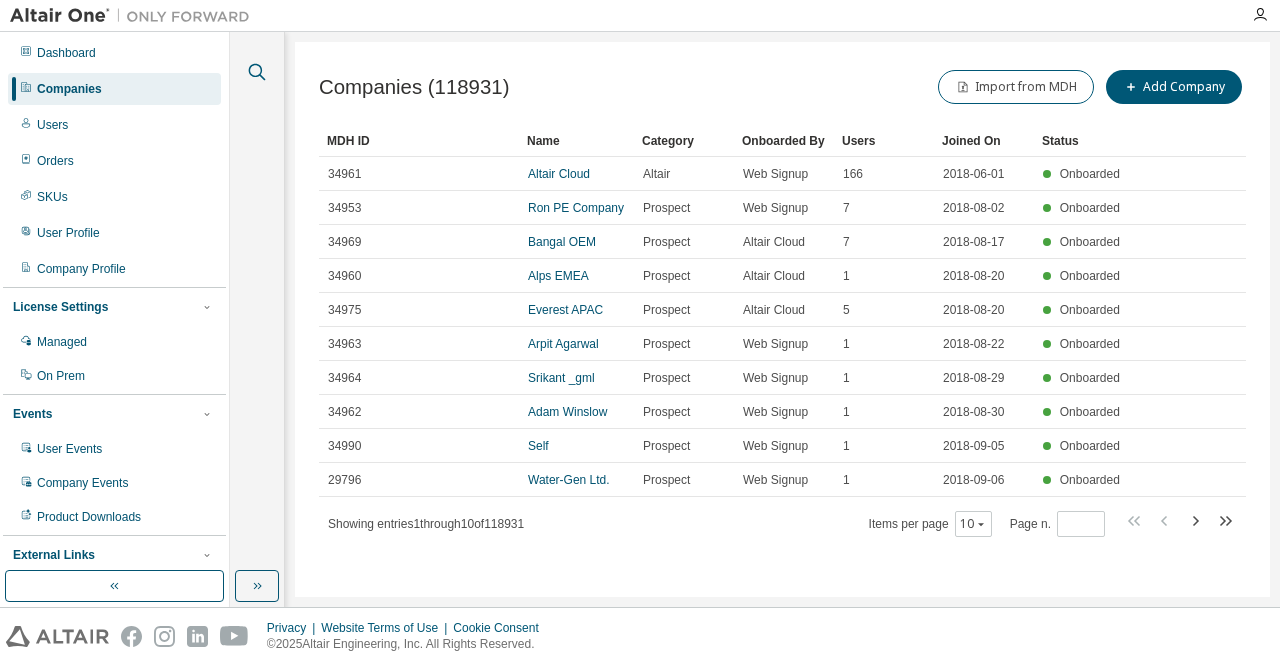 click 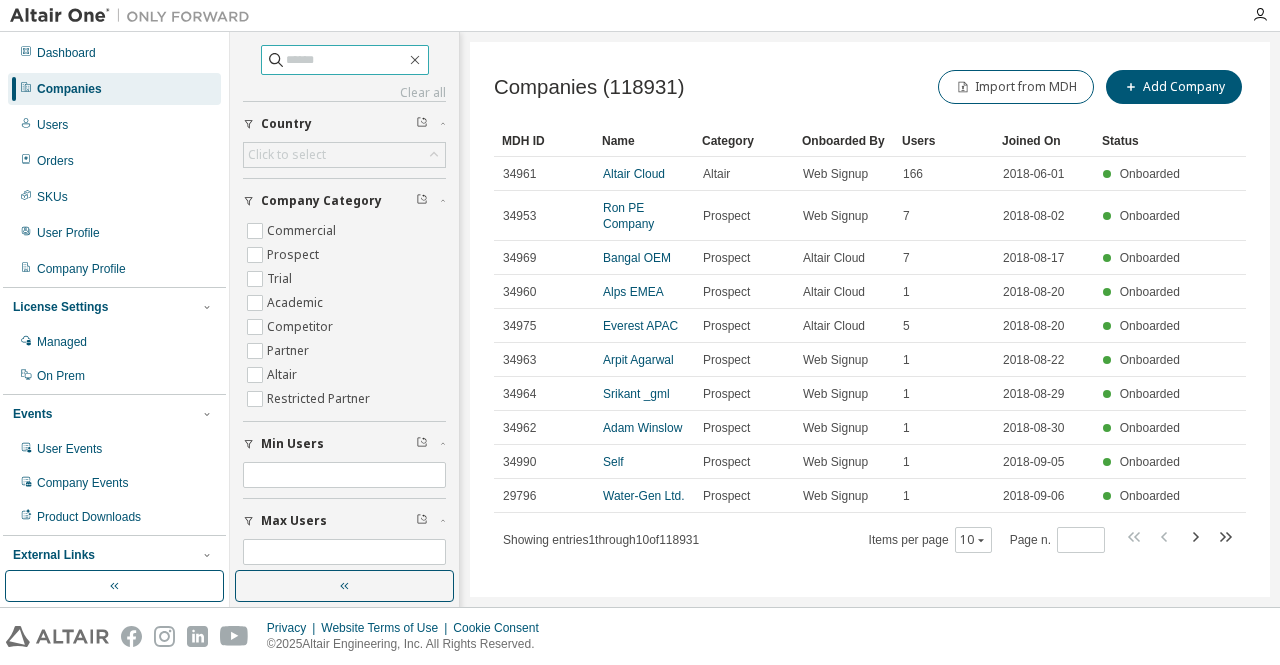 click at bounding box center [346, 60] 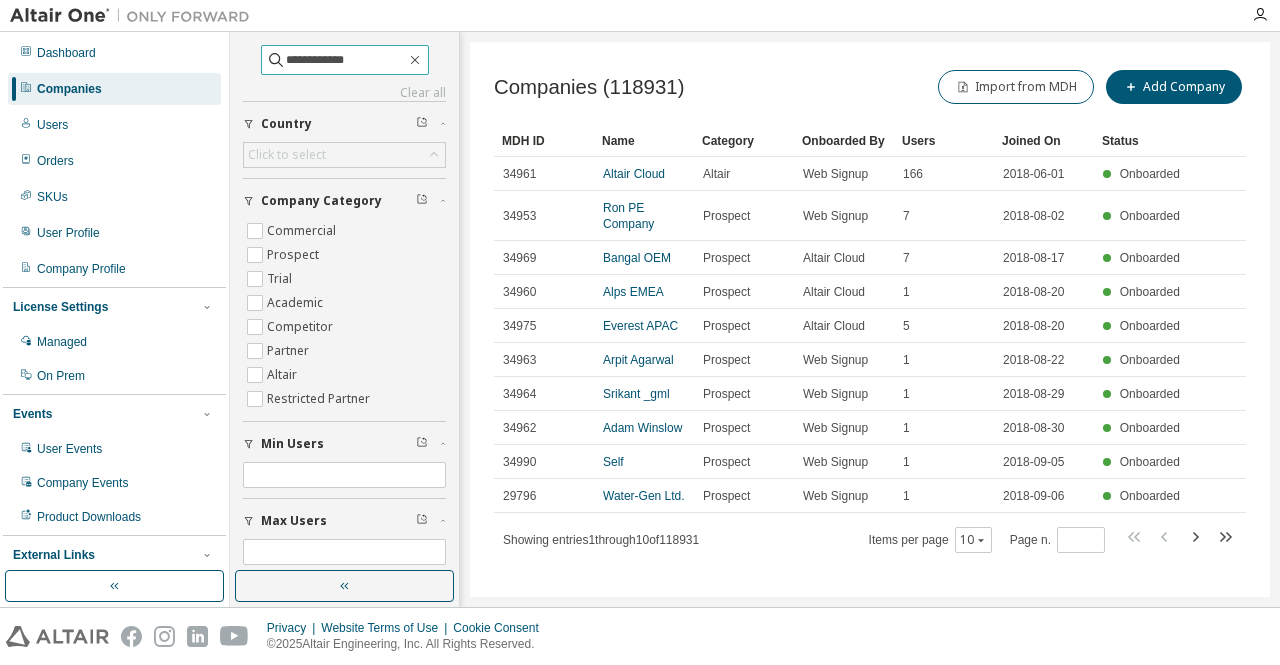 type on "**********" 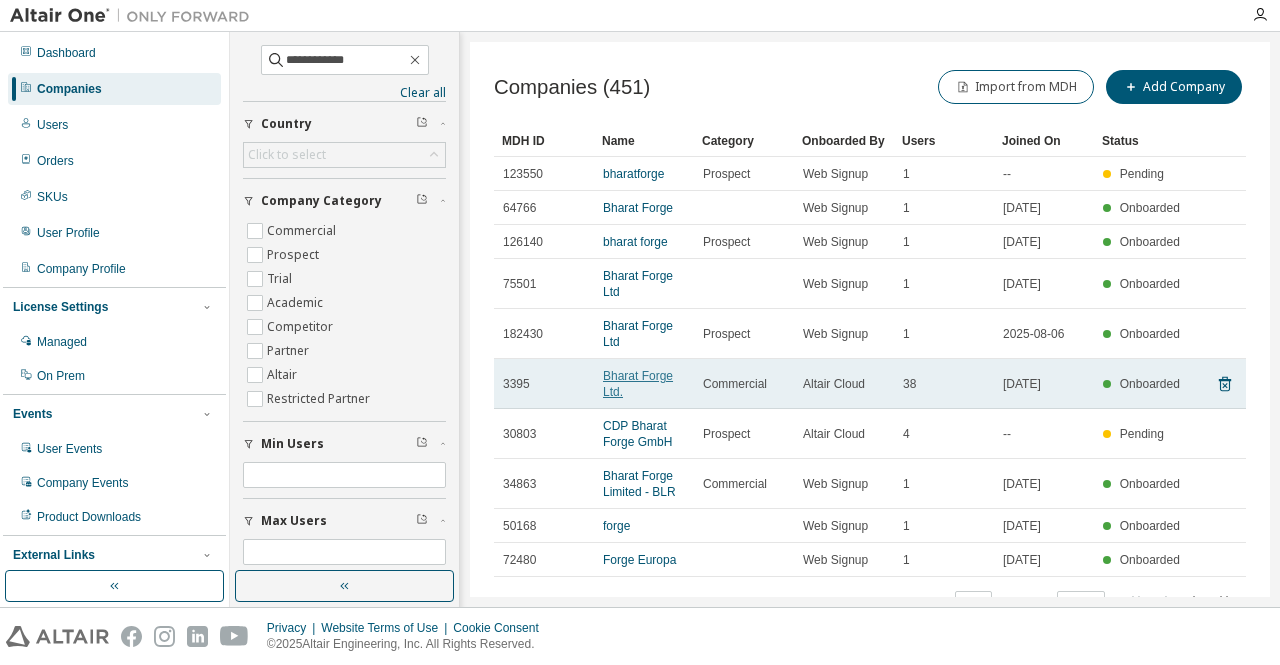 click on "Bharat Forge Ltd." at bounding box center [638, 384] 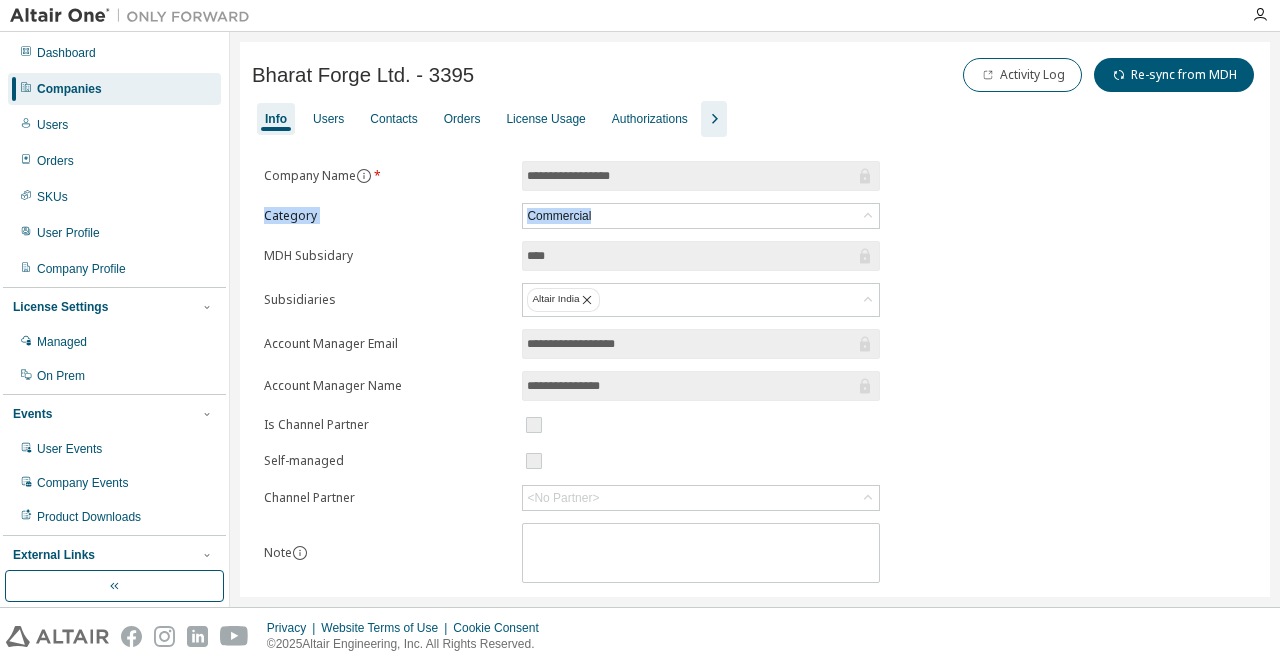 drag, startPoint x: 1279, startPoint y: 187, endPoint x: 1277, endPoint y: 205, distance: 18.110771 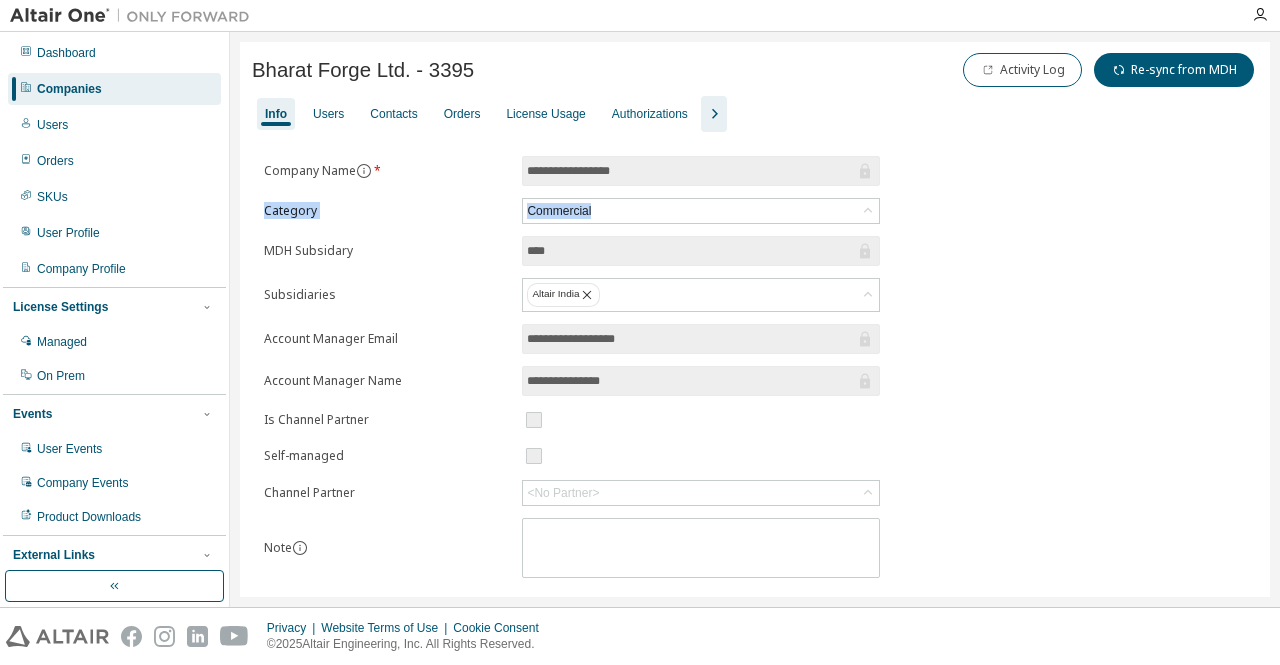 scroll, scrollTop: 0, scrollLeft: 0, axis: both 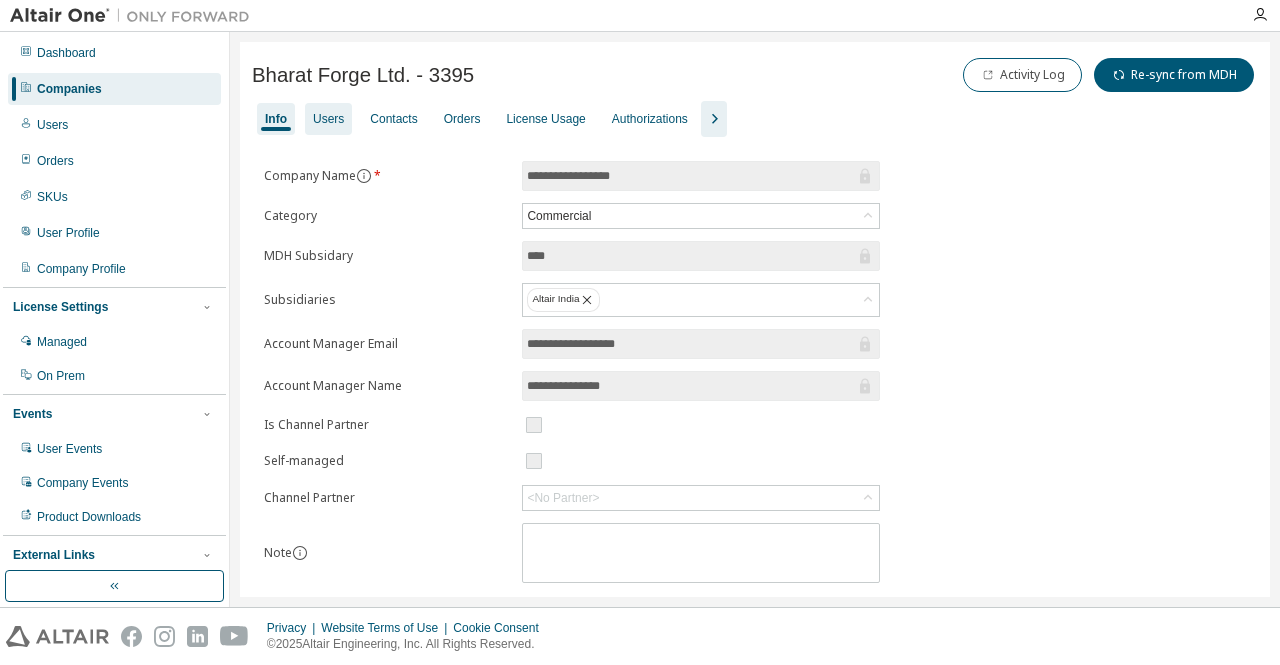 click on "Users" at bounding box center (328, 119) 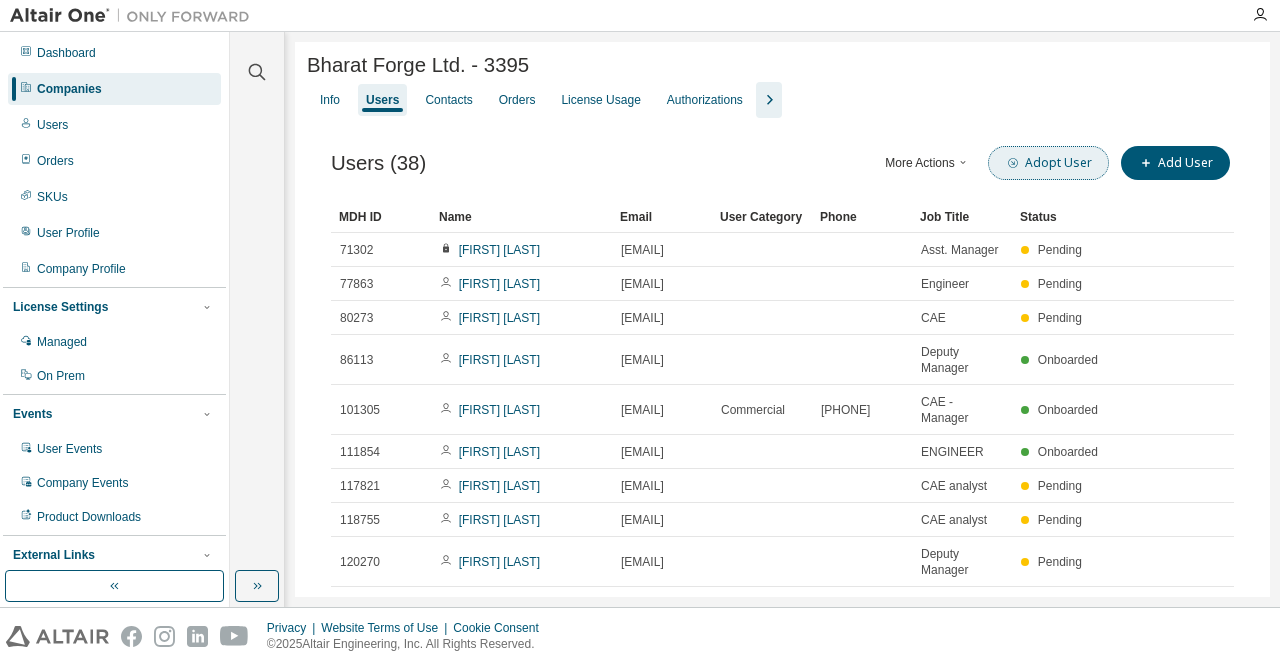 click on "Adopt User" at bounding box center (1048, 163) 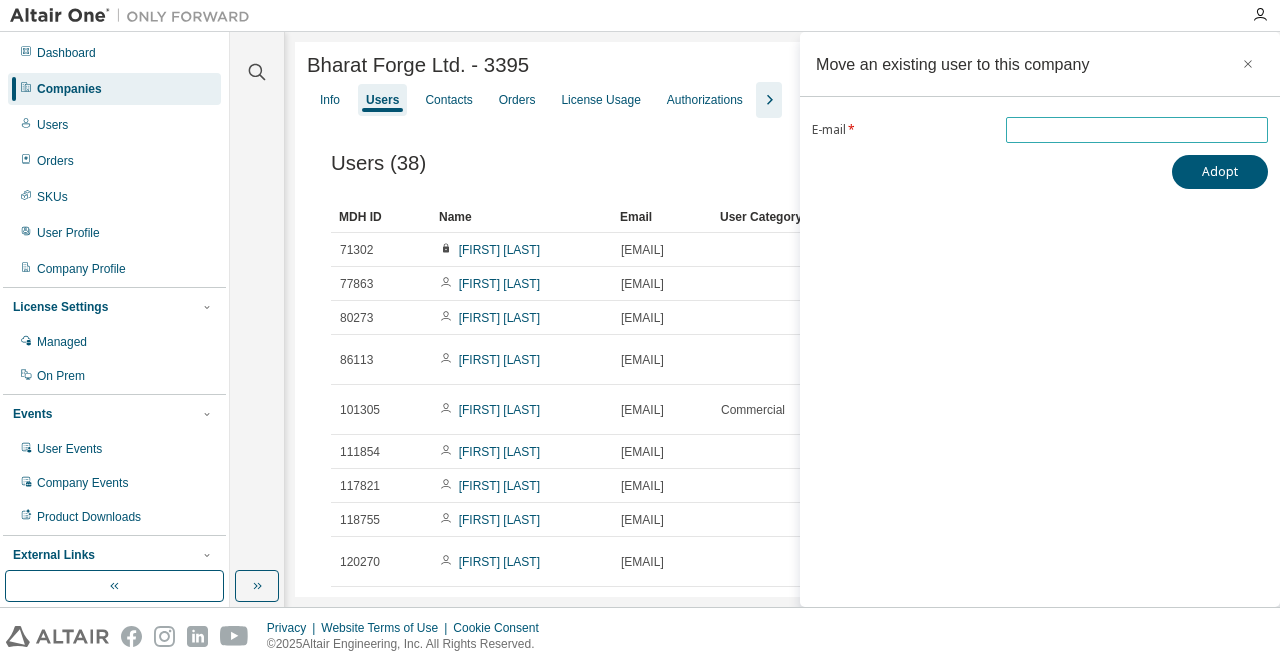 click at bounding box center (1137, 130) 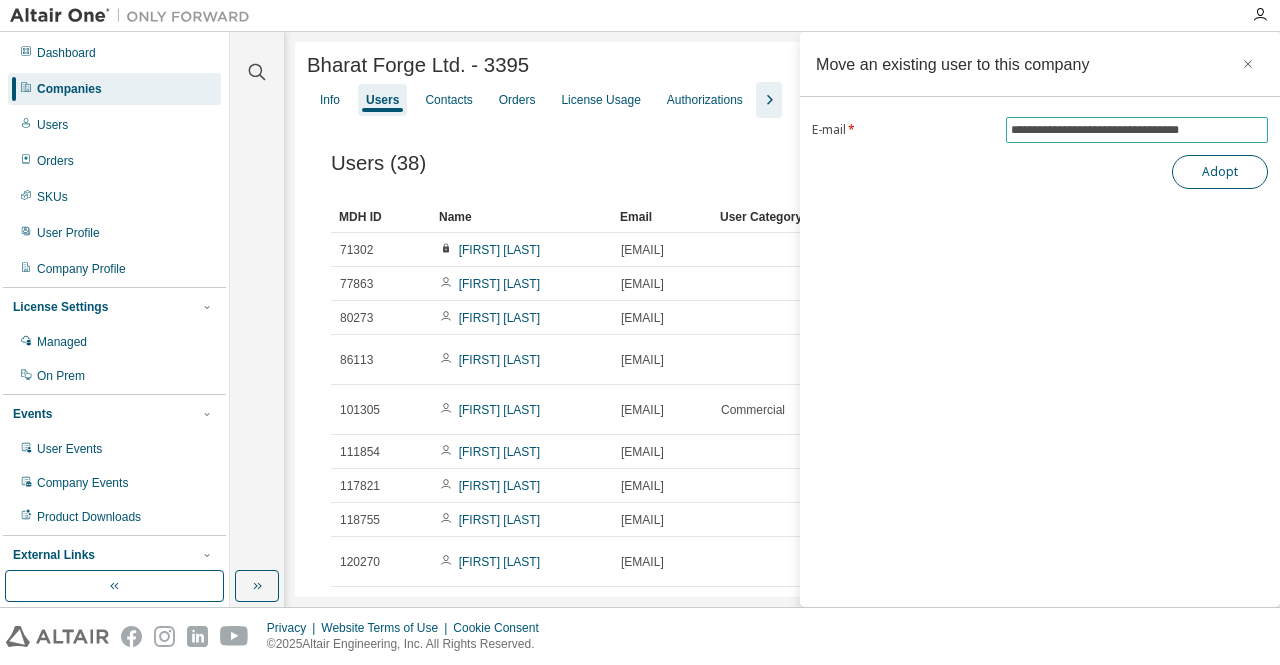 type on "**********" 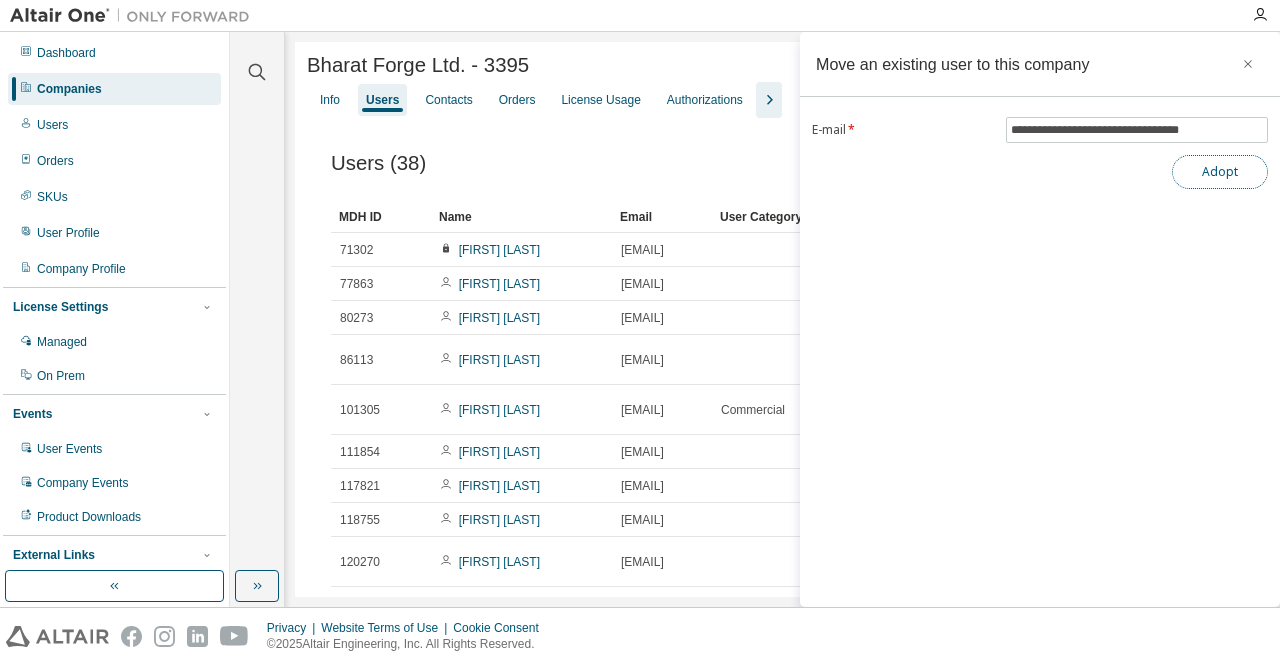click on "Adopt" at bounding box center (1220, 172) 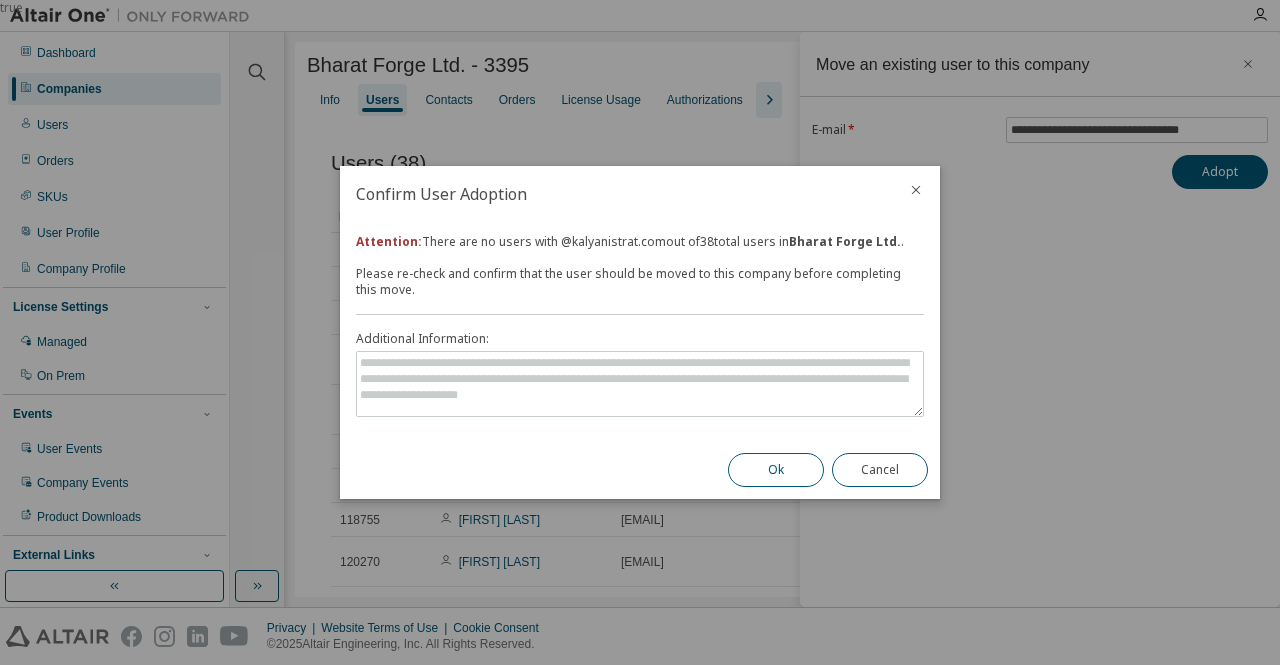click on "Ok" at bounding box center (776, 470) 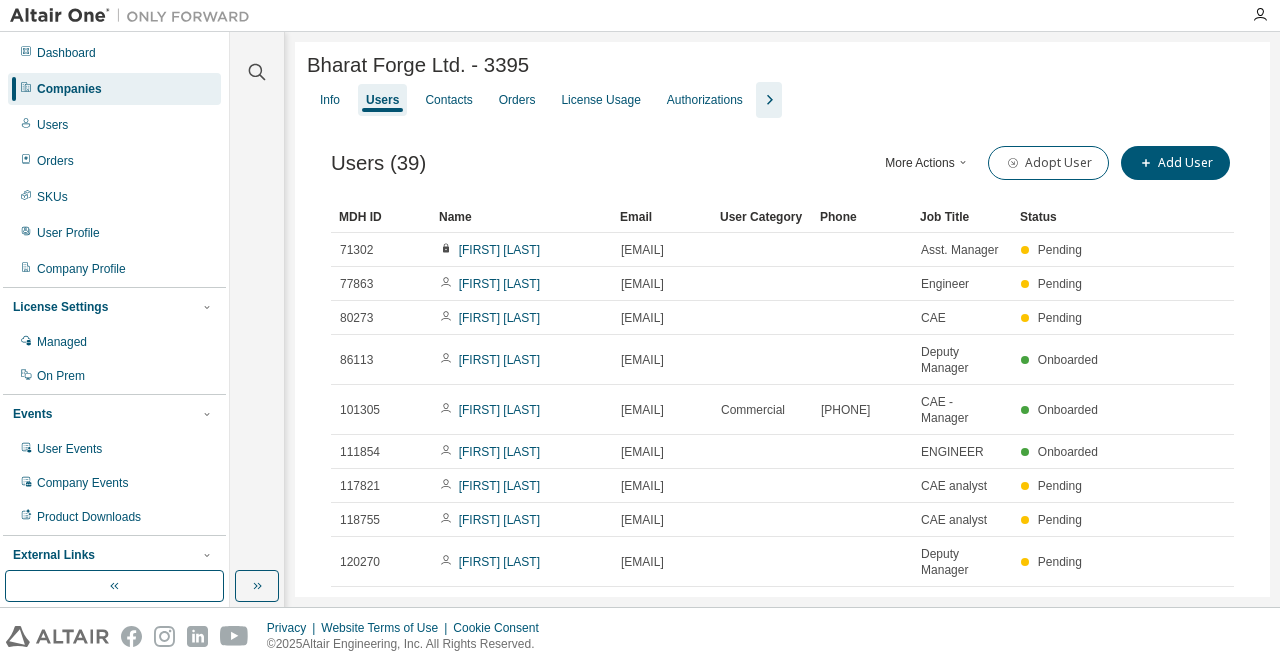 scroll, scrollTop: 116, scrollLeft: 0, axis: vertical 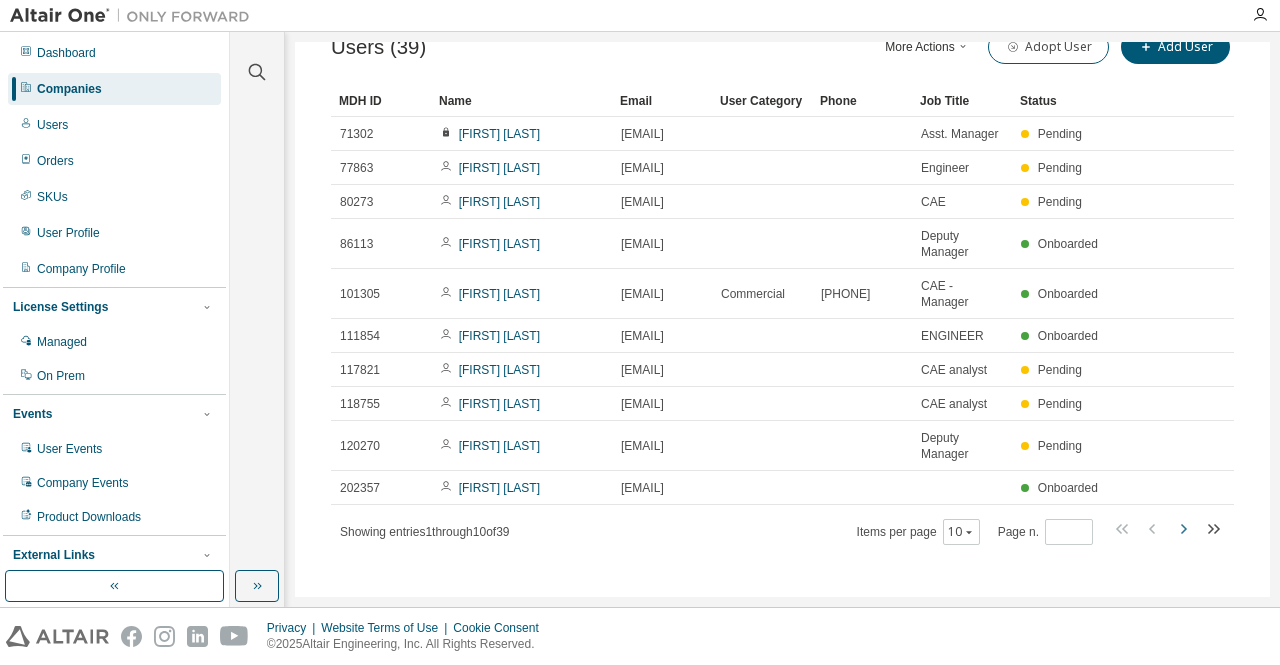 click 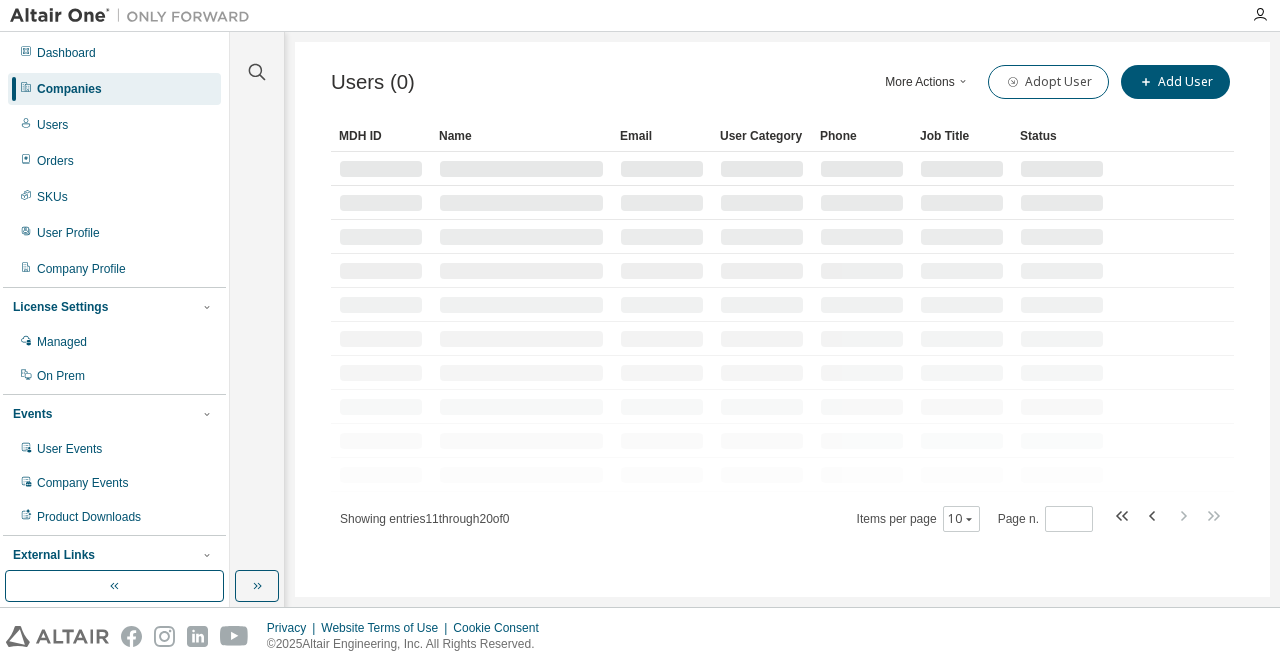 scroll, scrollTop: 0, scrollLeft: 0, axis: both 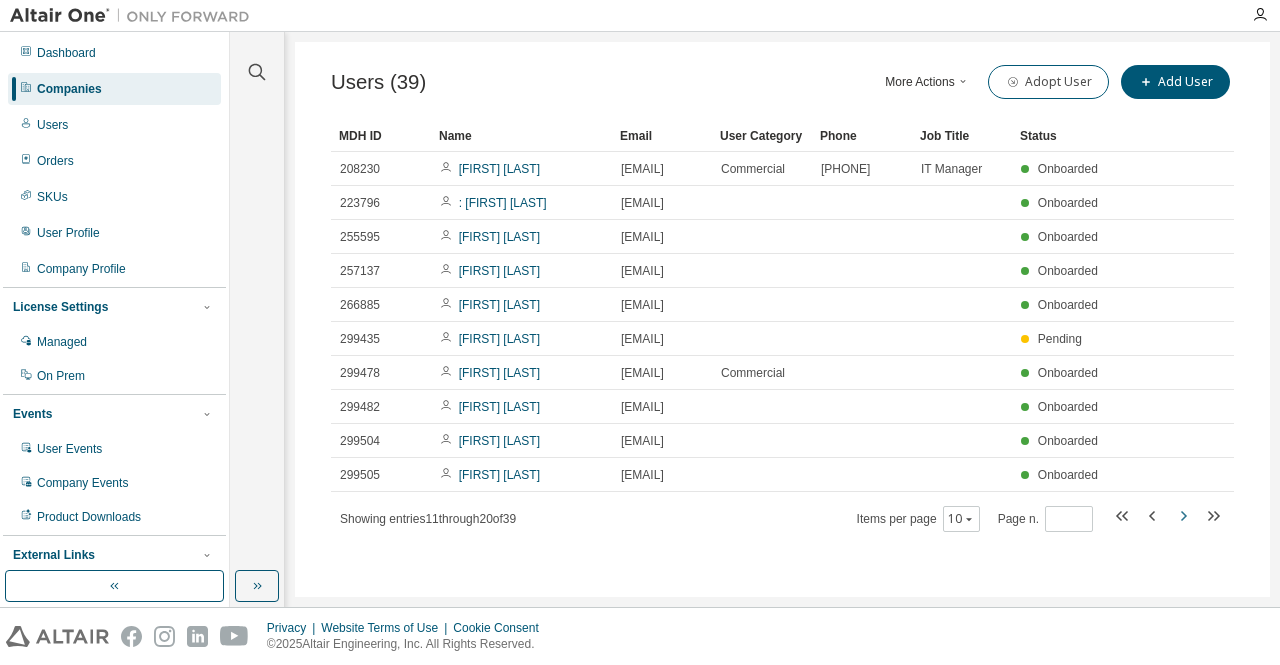 click 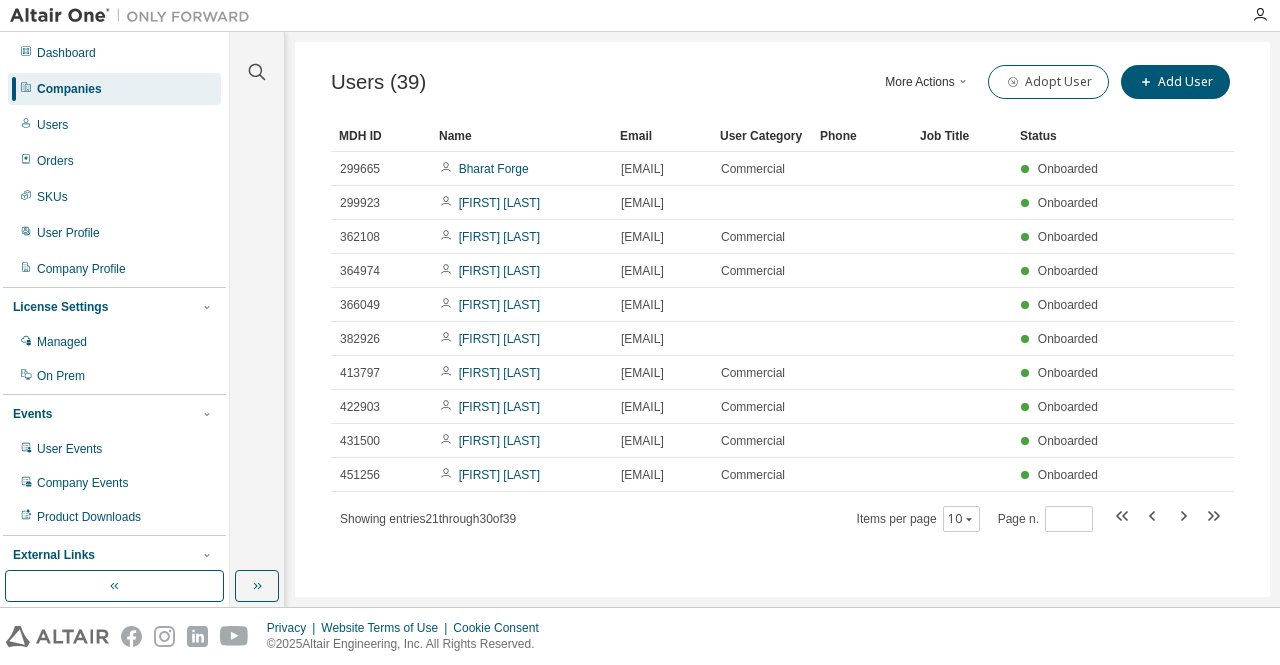 scroll, scrollTop: 84, scrollLeft: 0, axis: vertical 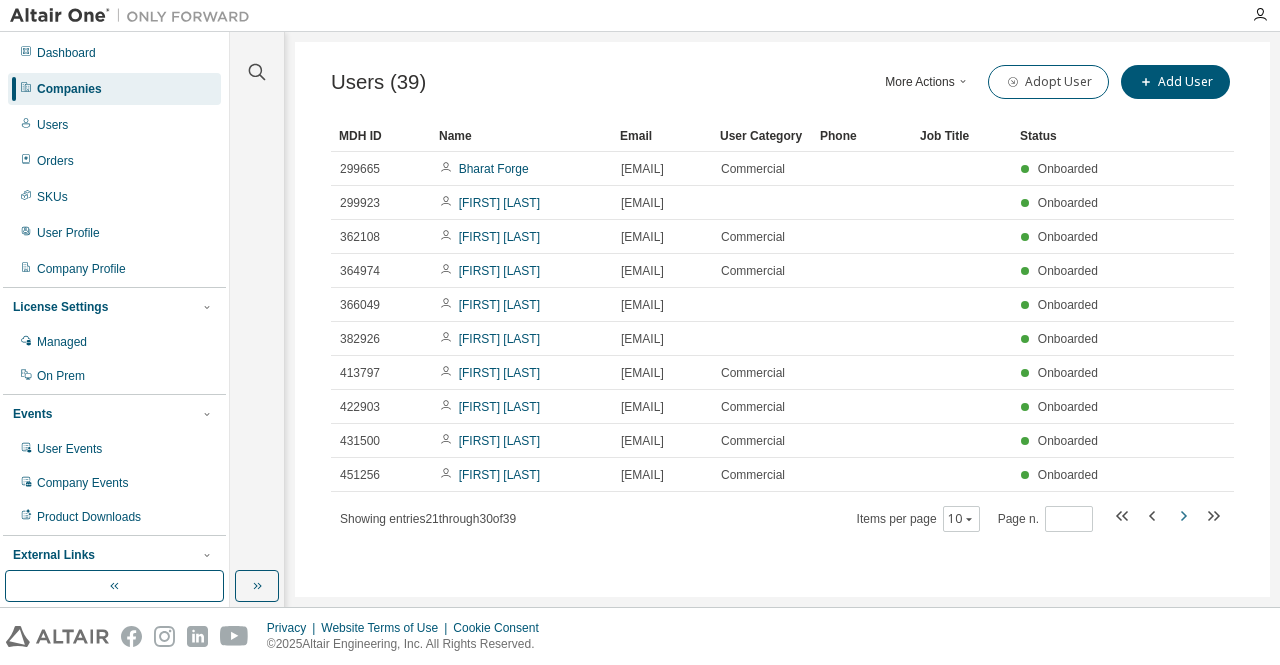 click 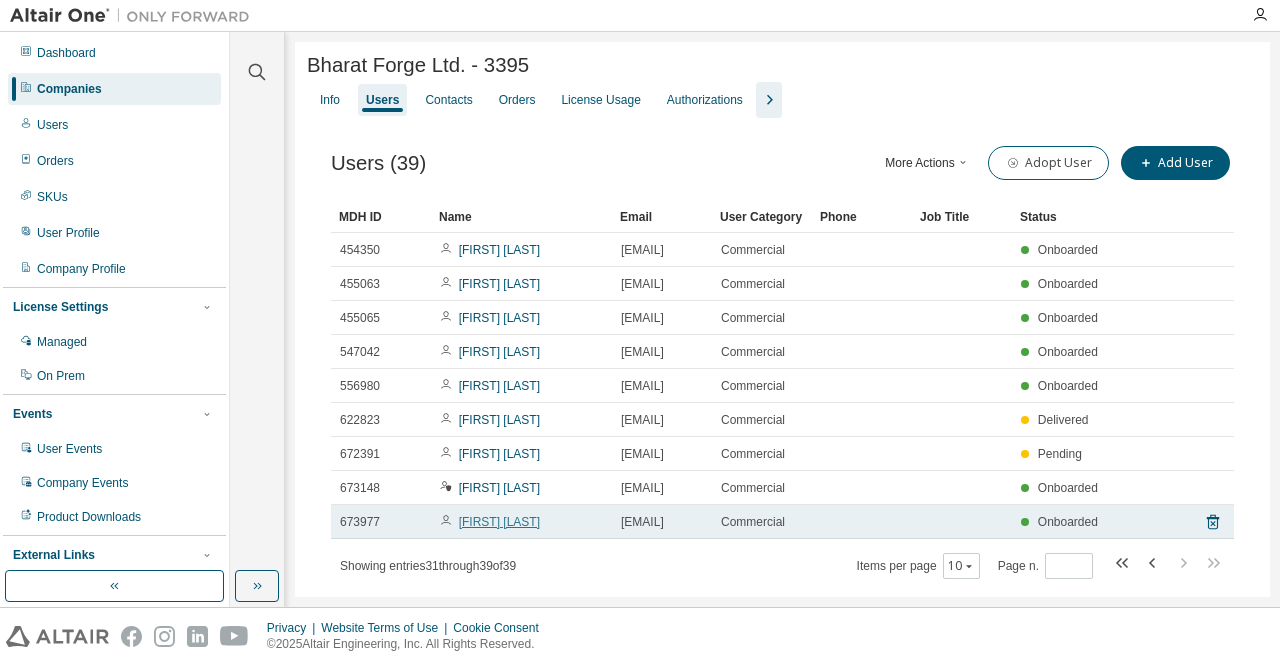 click on "[FIRST] [LAST]" at bounding box center [499, 522] 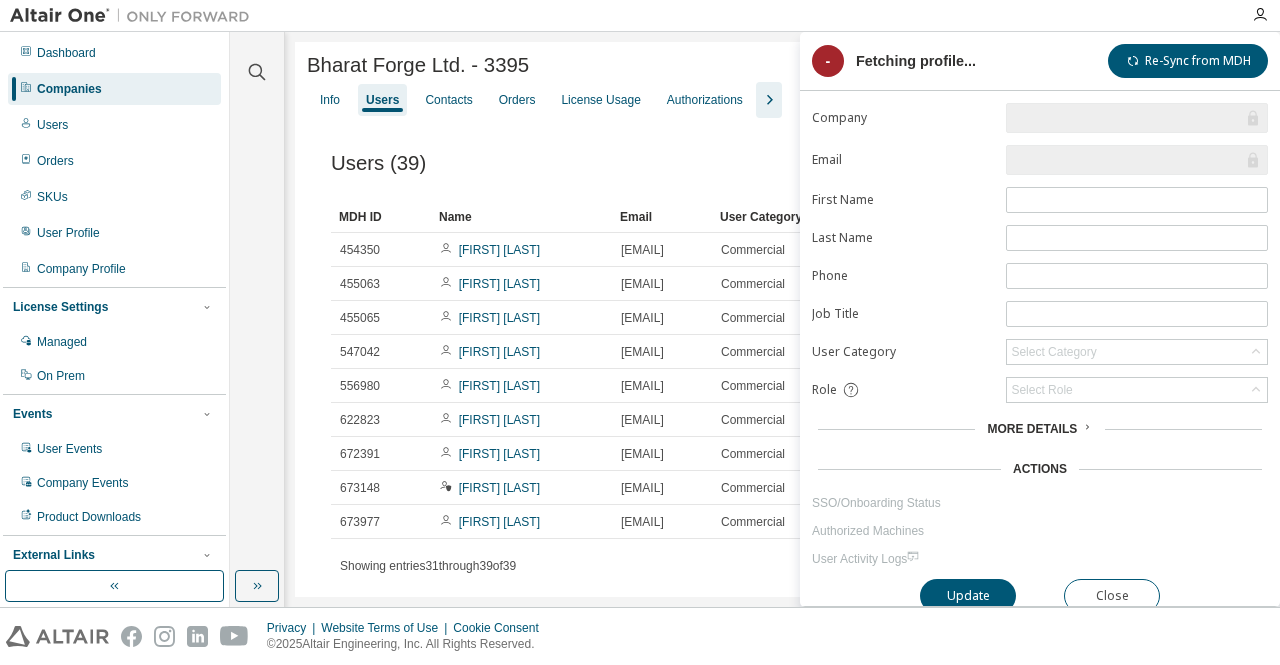 type on "*" 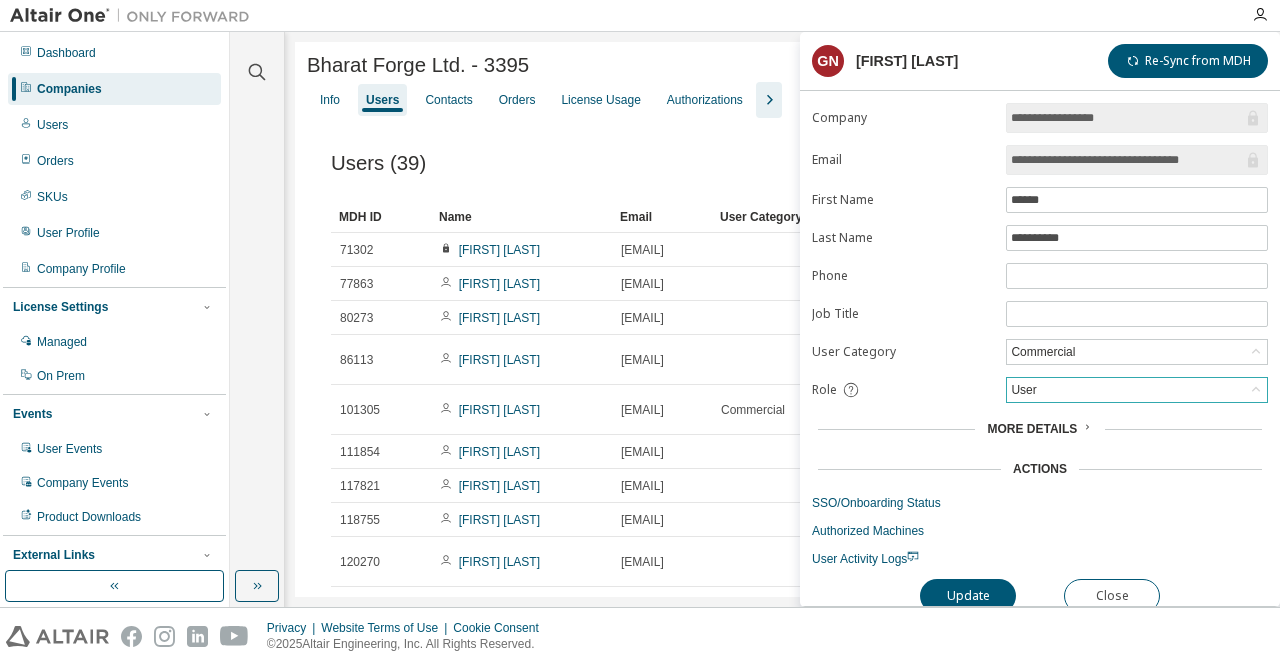 click 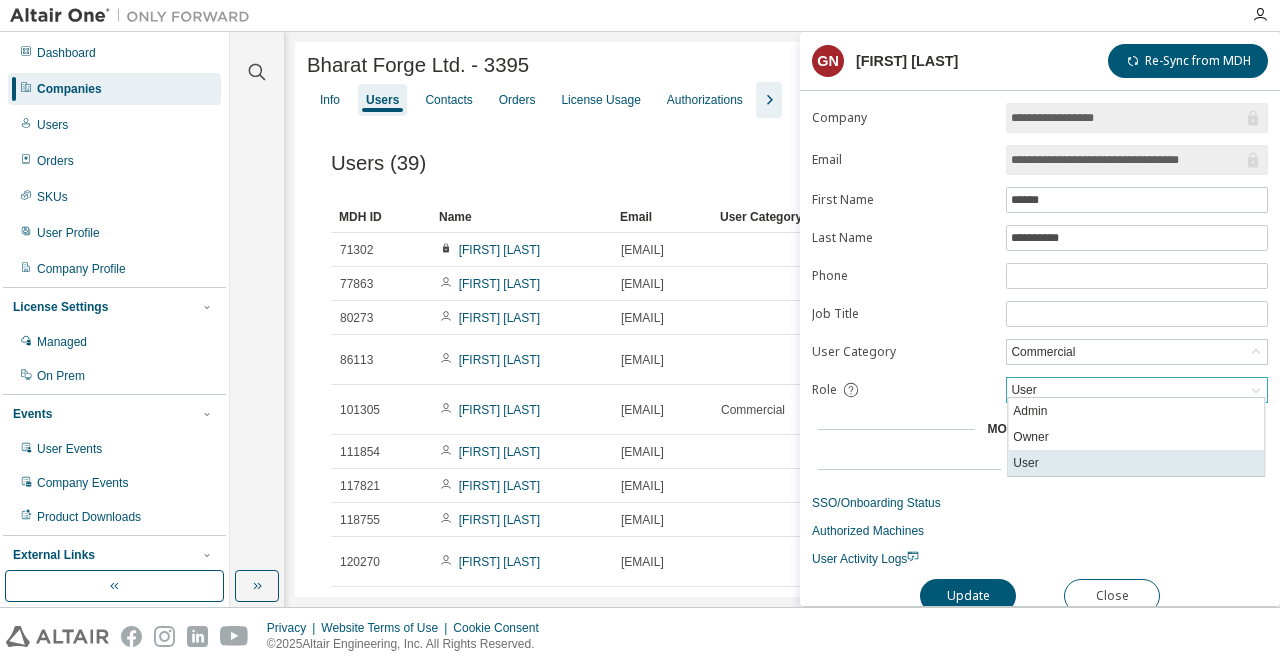 click on "User" at bounding box center [1136, 463] 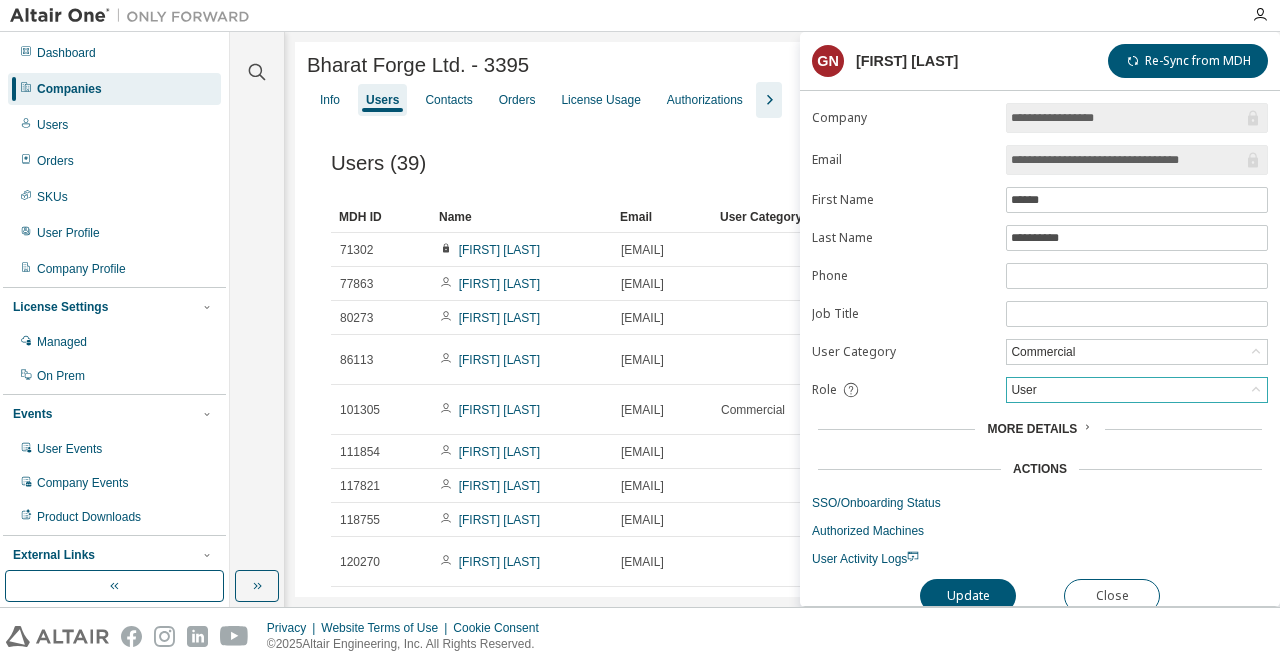 click on "User" at bounding box center (1137, 390) 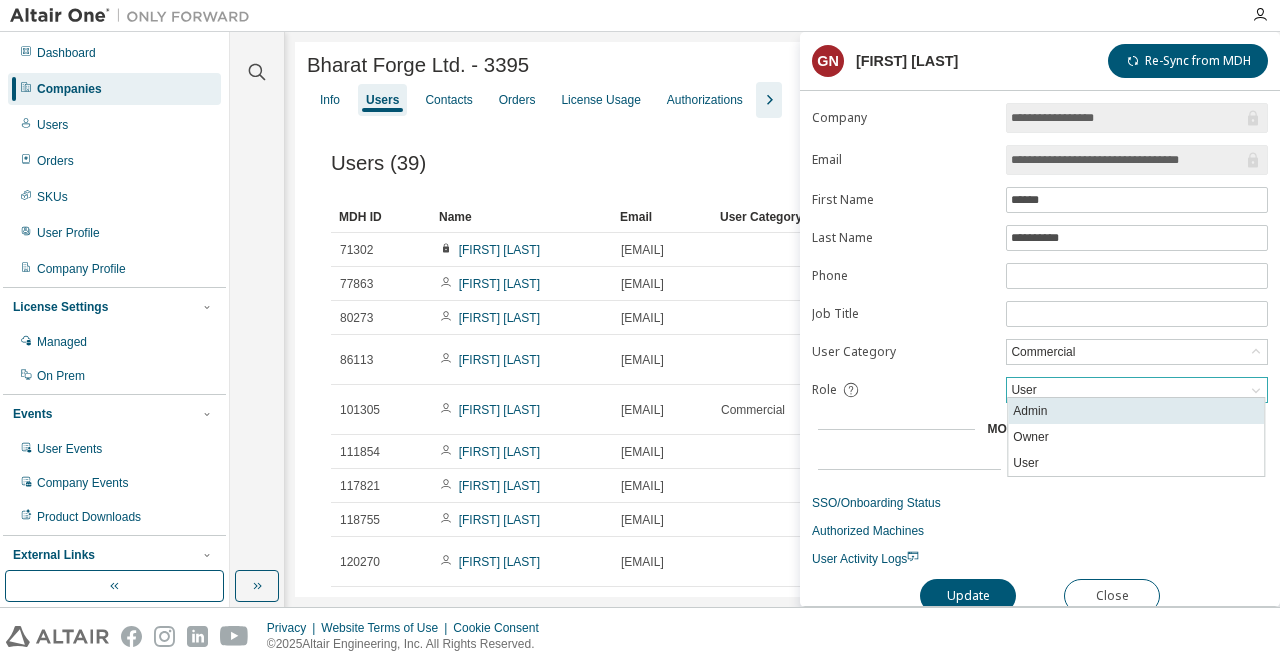 click on "Admin" at bounding box center (1136, 411) 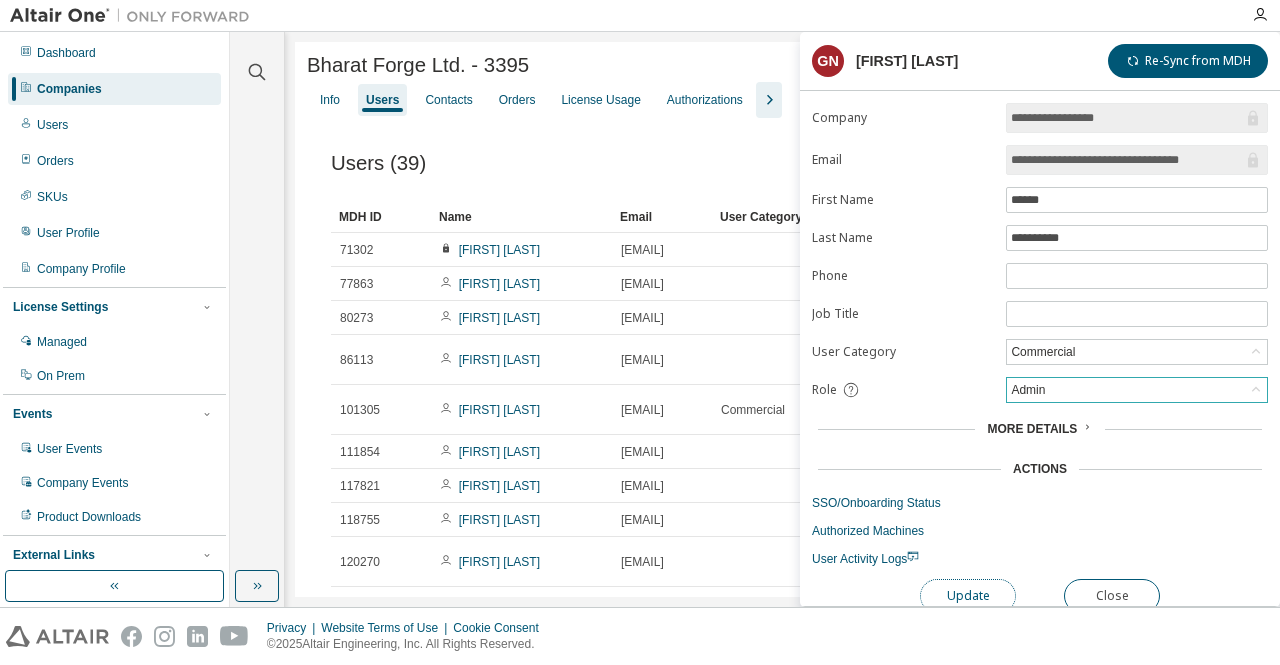 click on "Update" at bounding box center (968, 596) 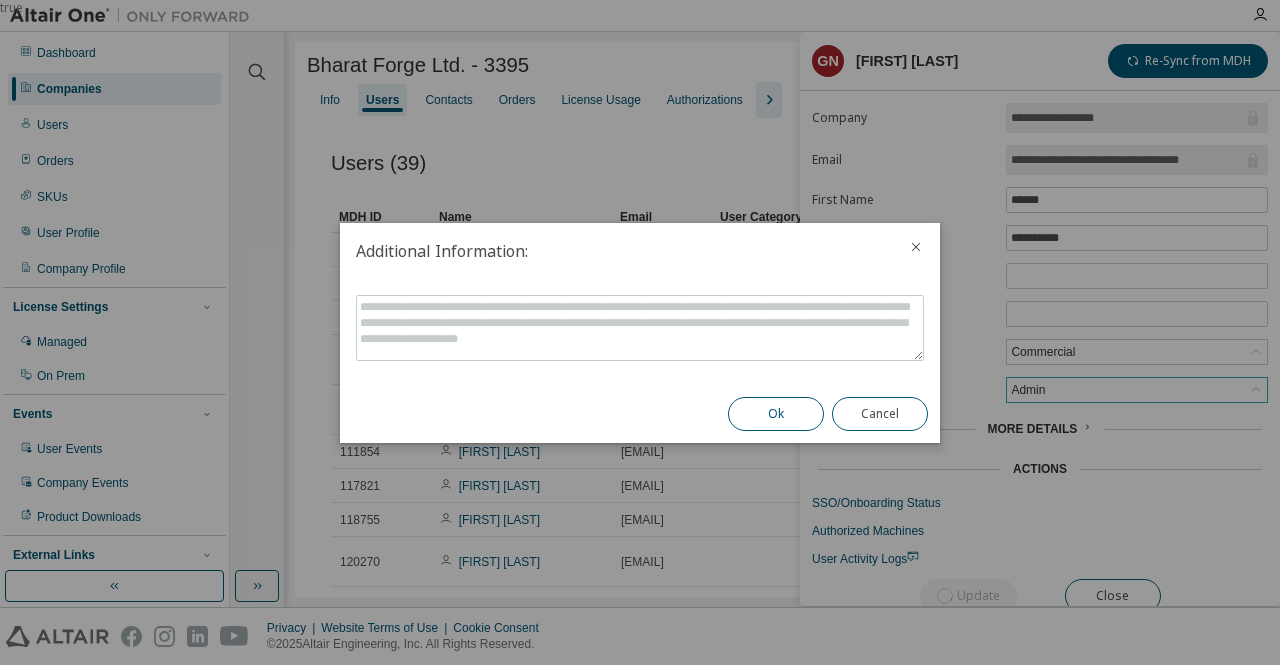 click on "Ok" at bounding box center (776, 414) 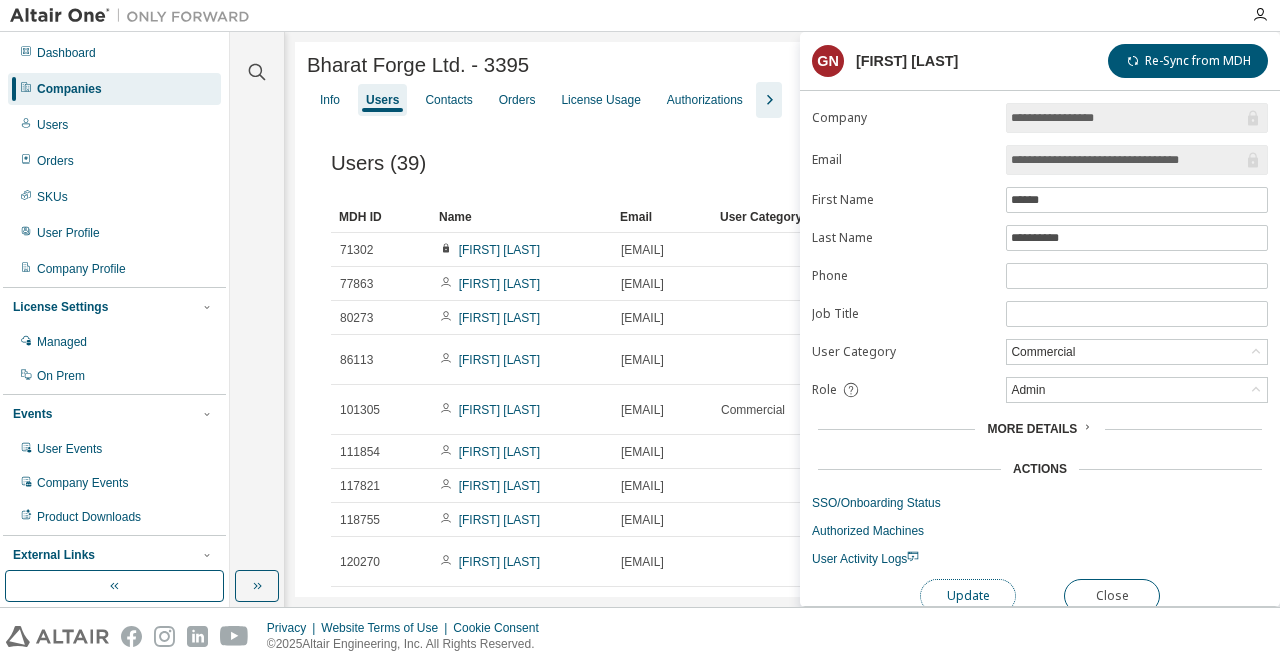 click on "Update" at bounding box center (968, 596) 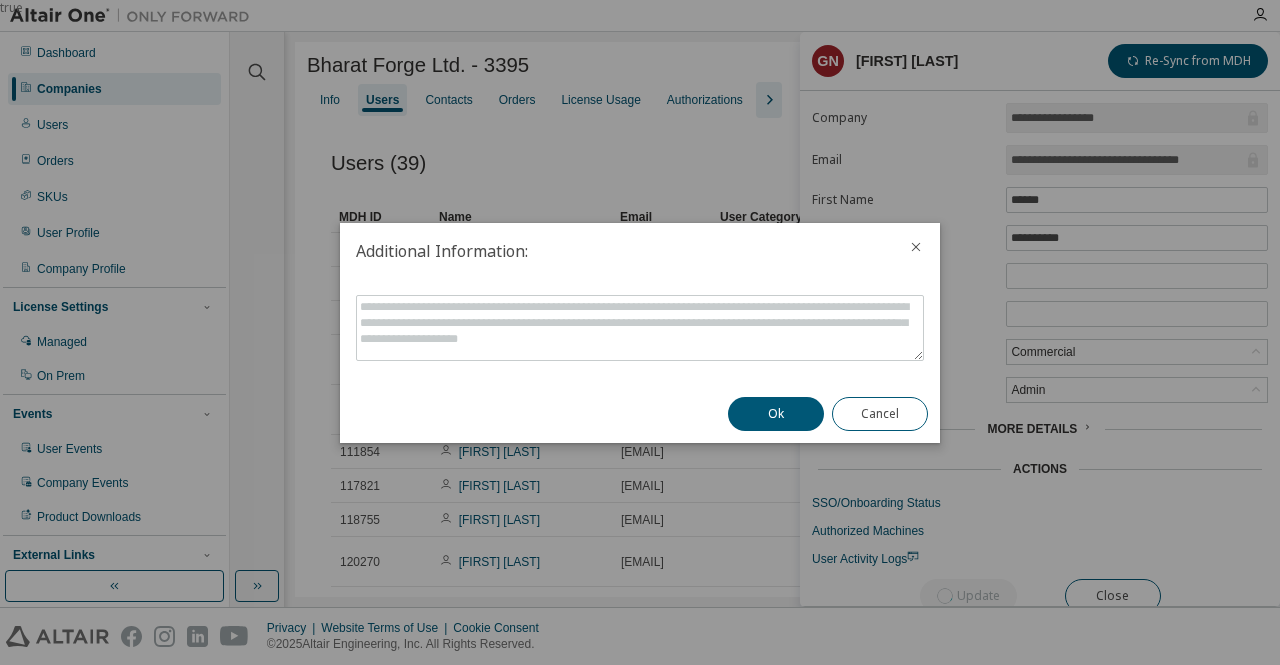 click 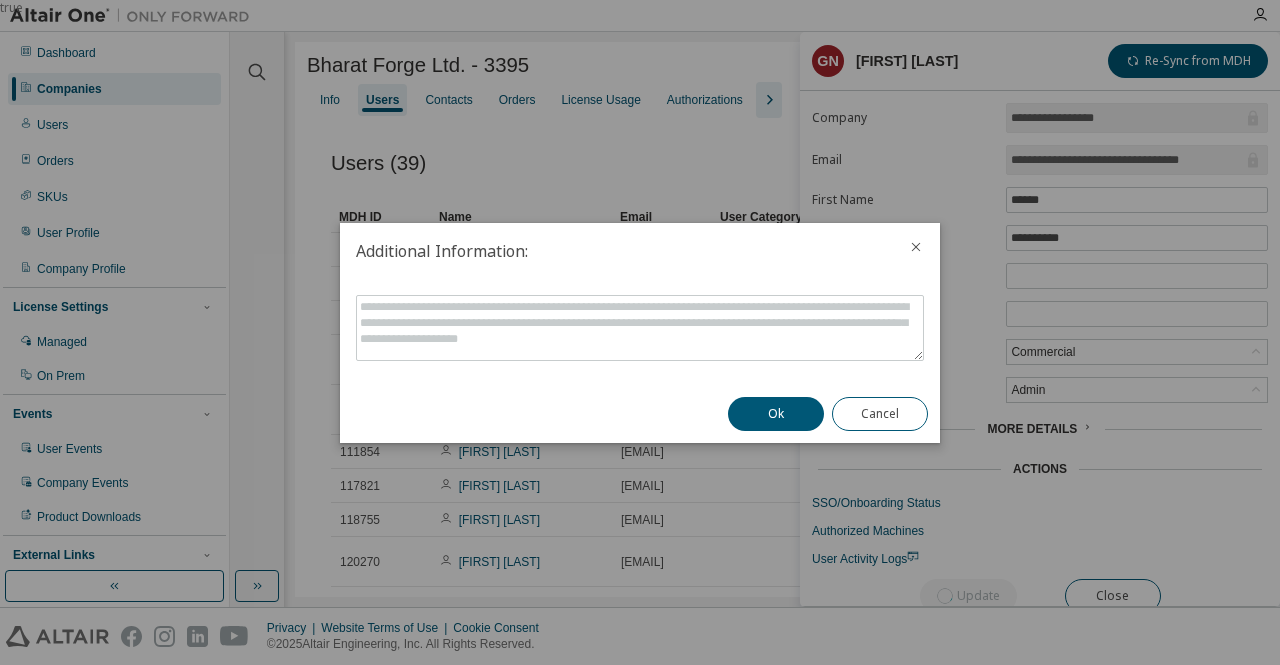 click 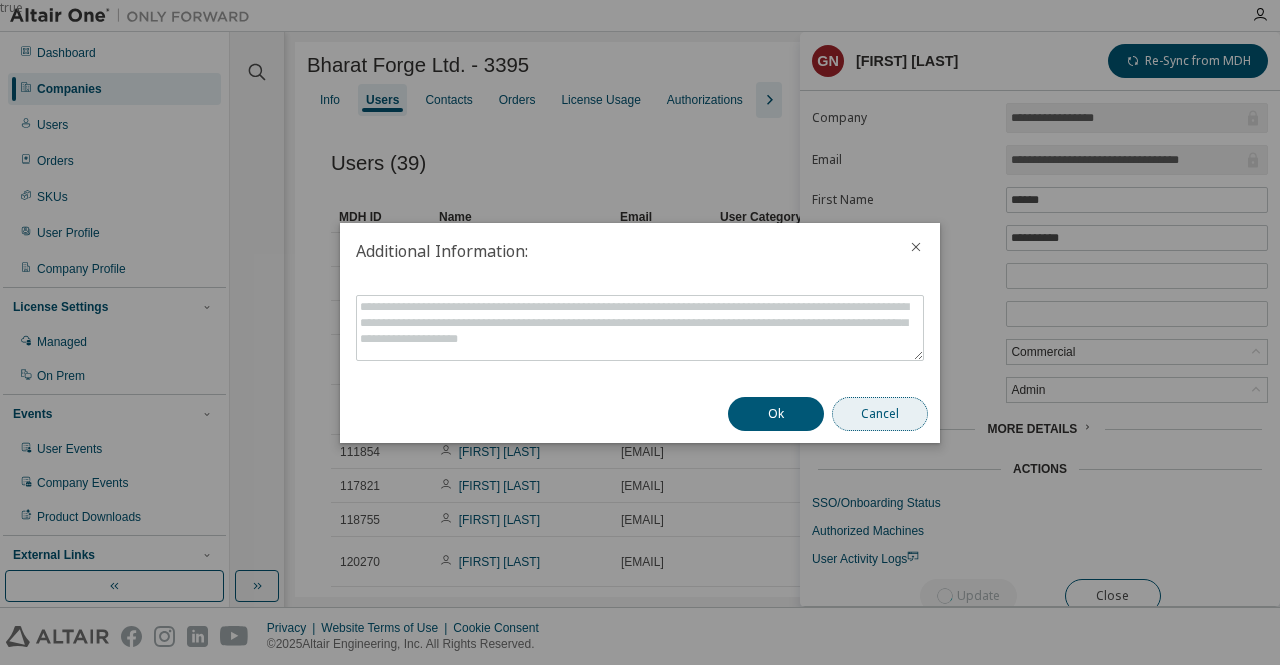 click on "Cancel" at bounding box center [880, 414] 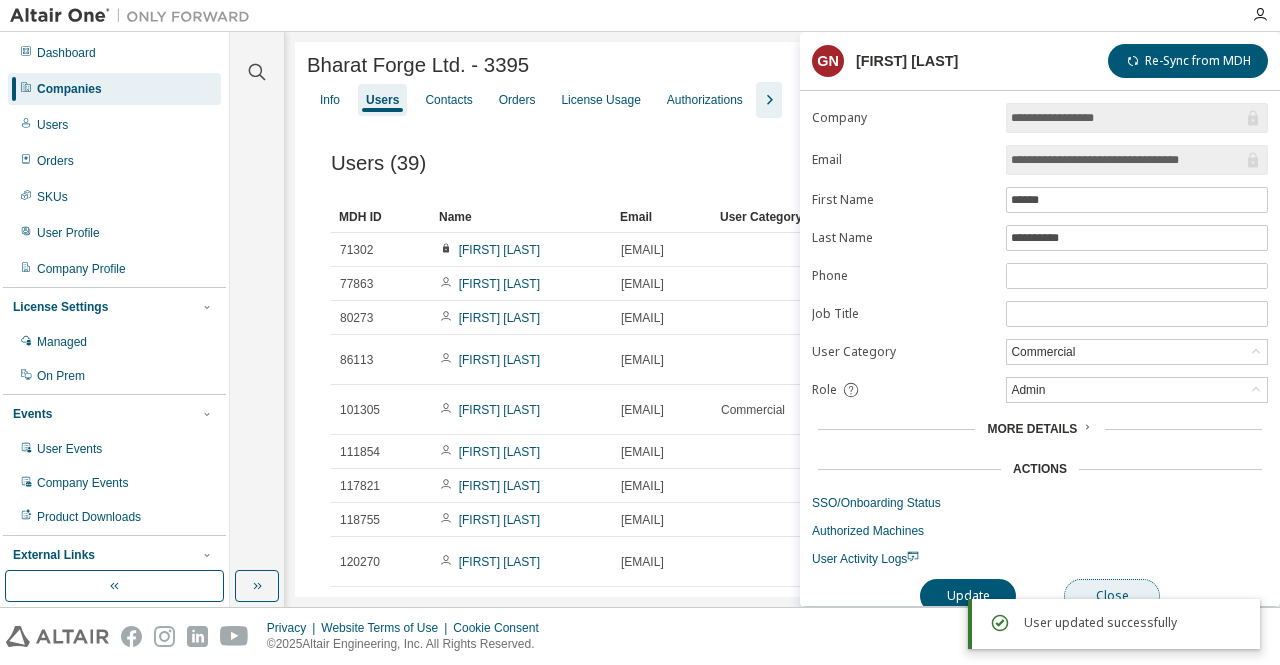 click on "Close" at bounding box center [1112, 596] 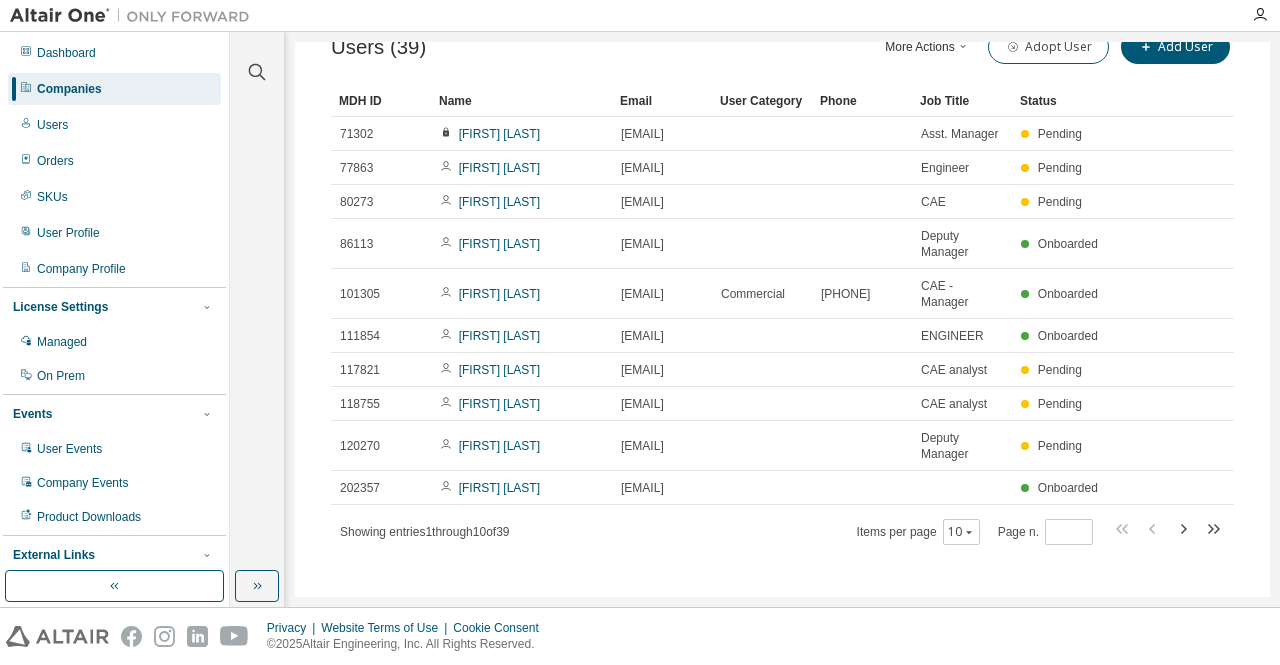 scroll, scrollTop: 0, scrollLeft: 0, axis: both 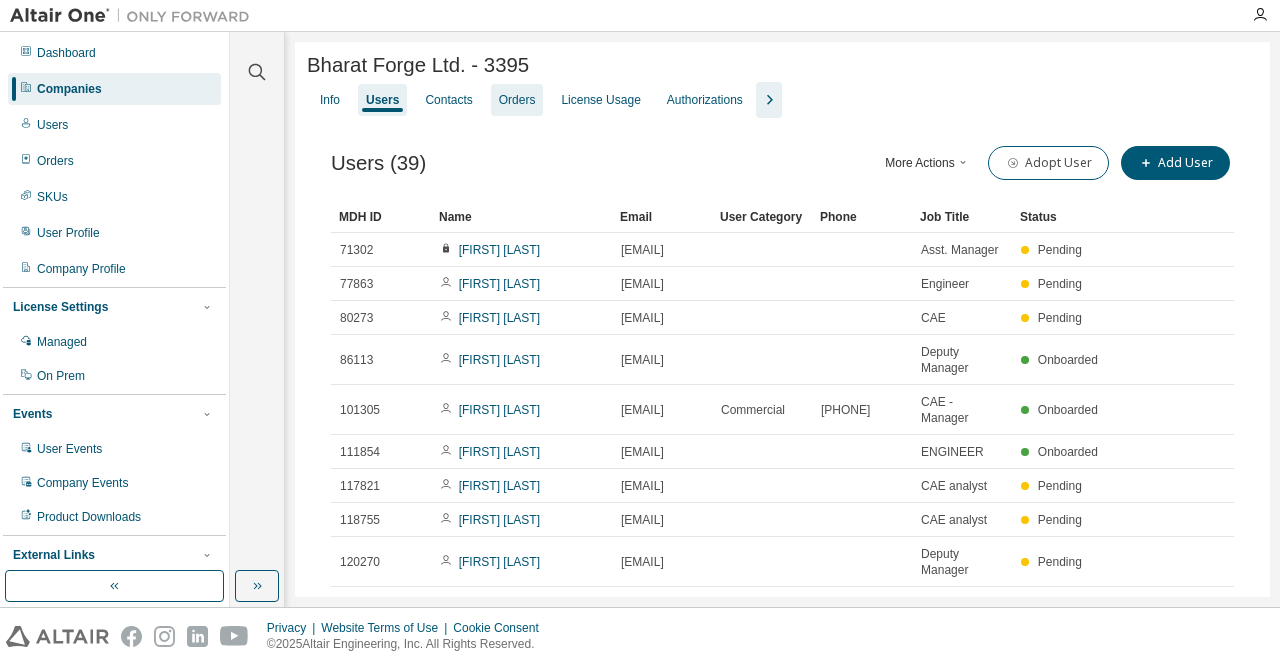 click on "Orders" at bounding box center (517, 100) 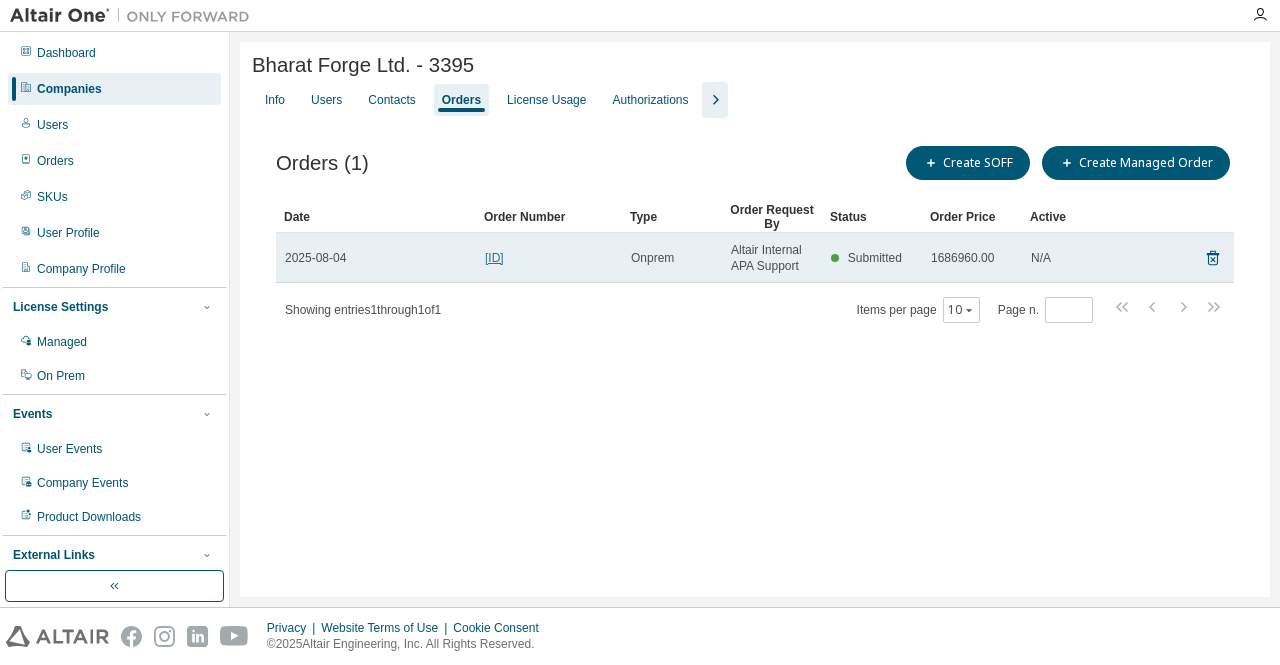 click on "[ID]" at bounding box center [494, 258] 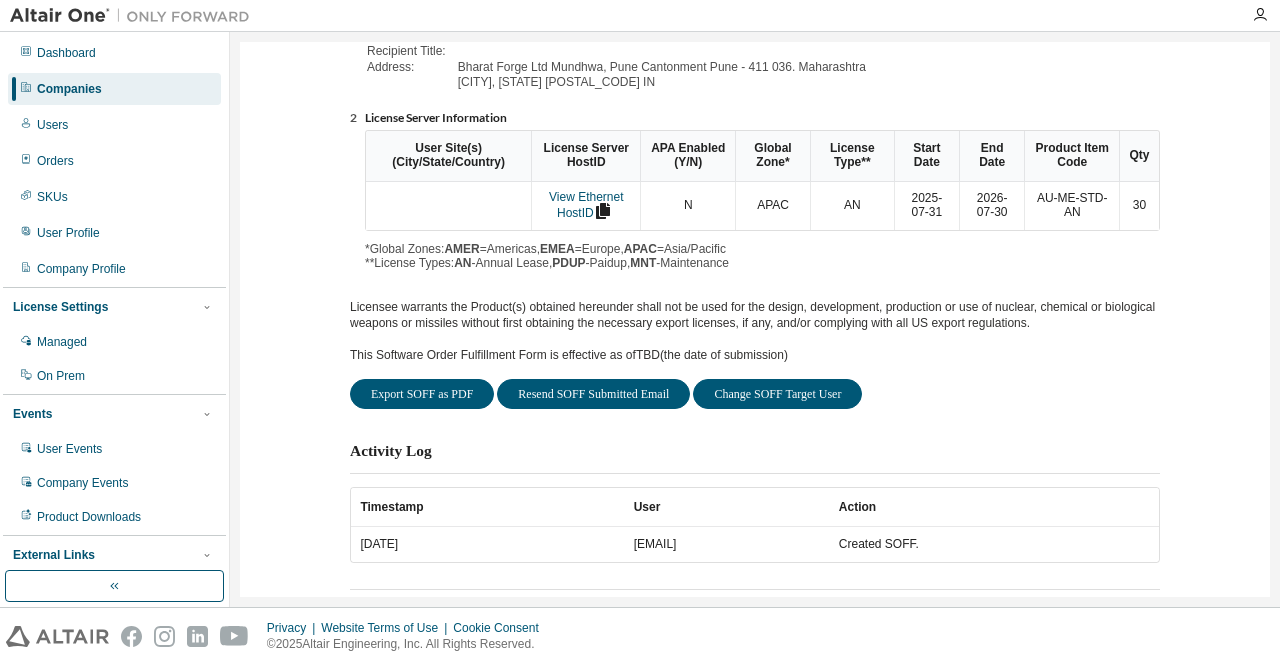 scroll, scrollTop: 284, scrollLeft: 0, axis: vertical 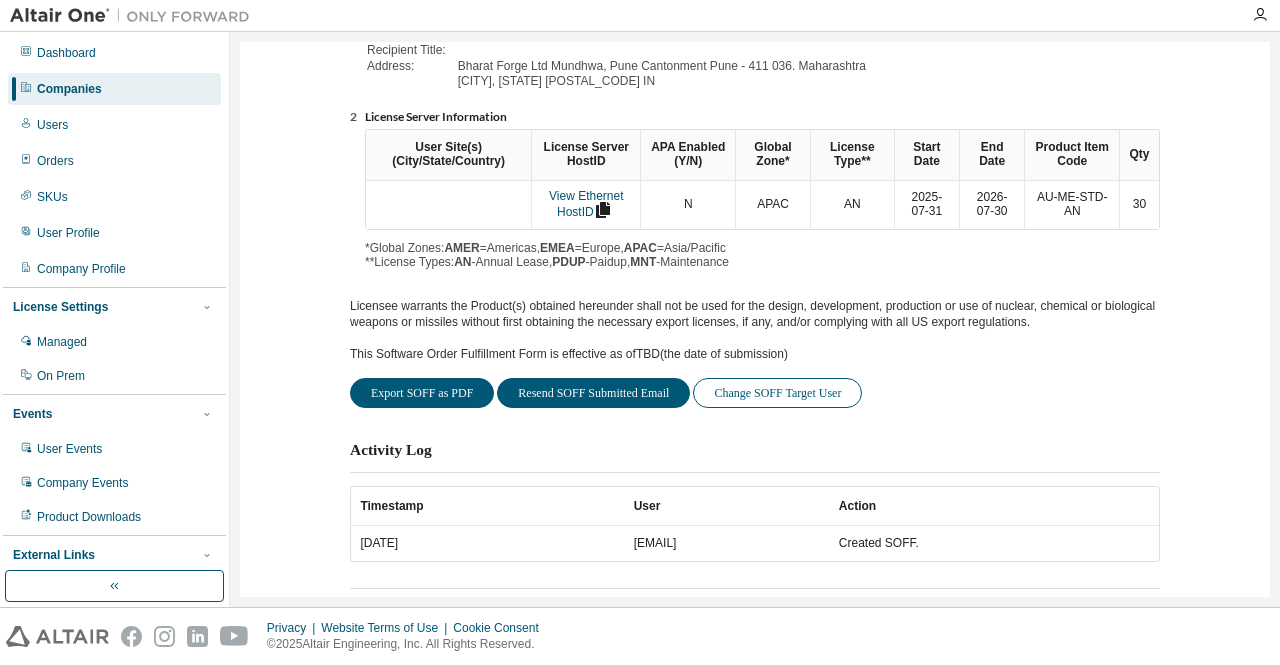 click on "Change SOFF Target User" at bounding box center [777, 393] 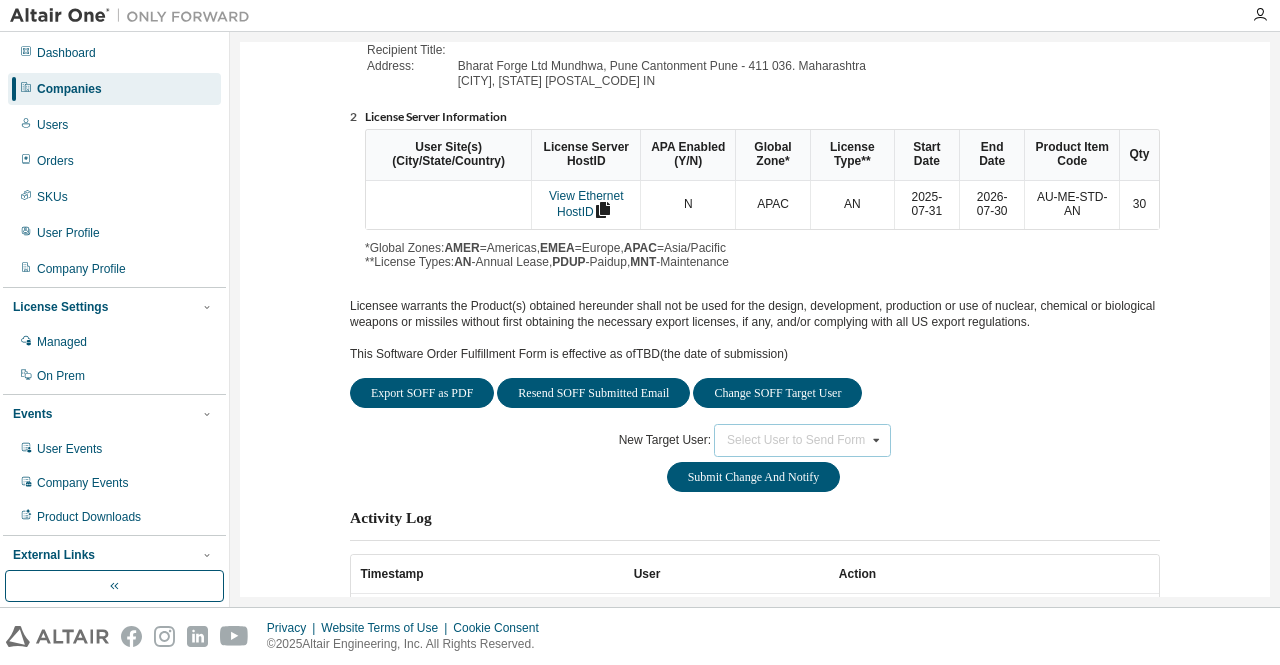 click on "Select User to Send Form" at bounding box center (796, 440) 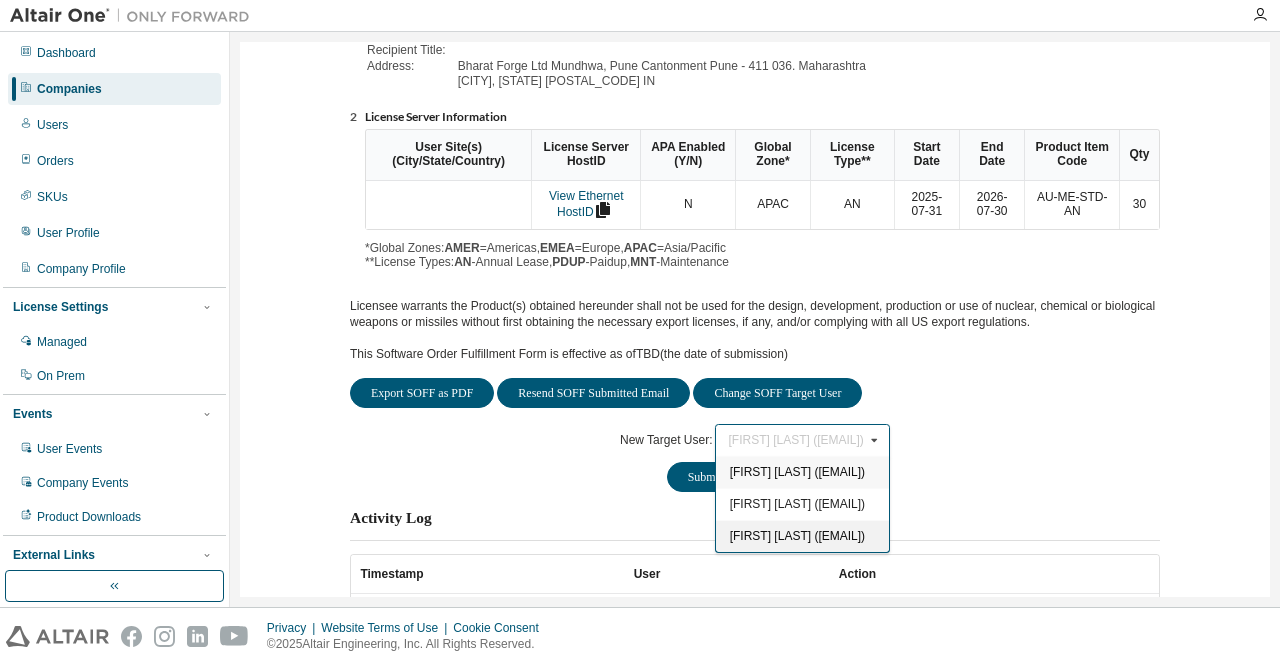 click on "[FIRST] [LAST] ([EMAIL])" at bounding box center [797, 536] 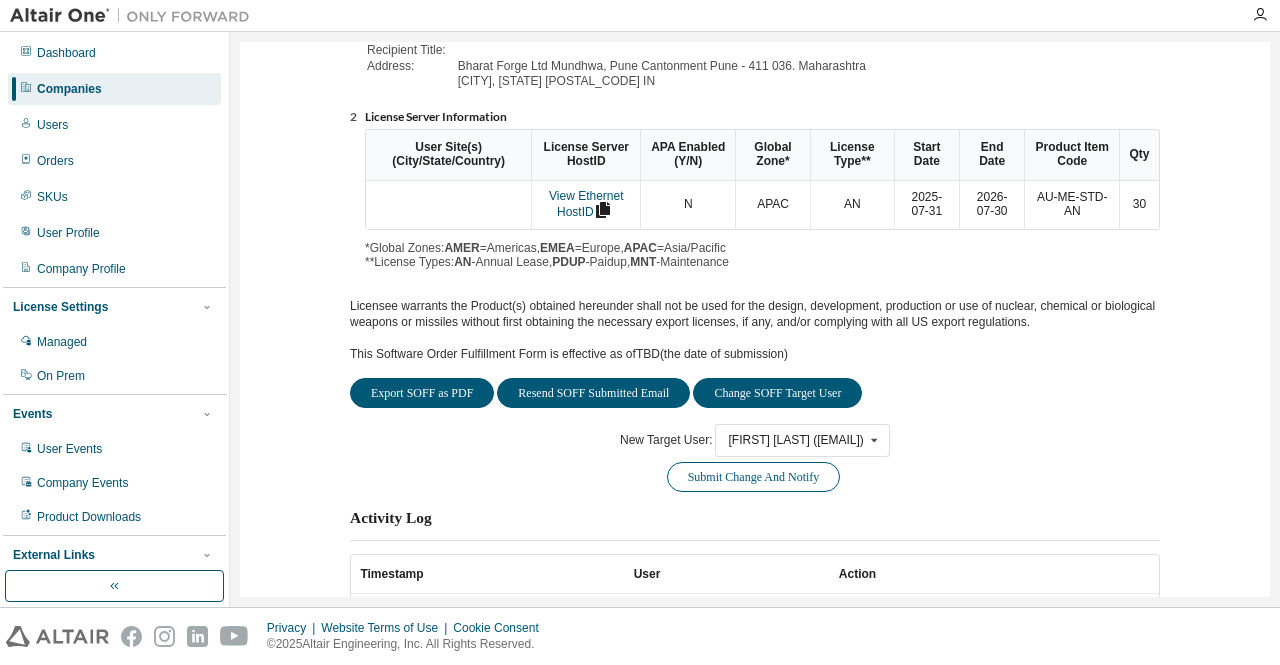 click on "Submit Change And Notify" at bounding box center [754, 477] 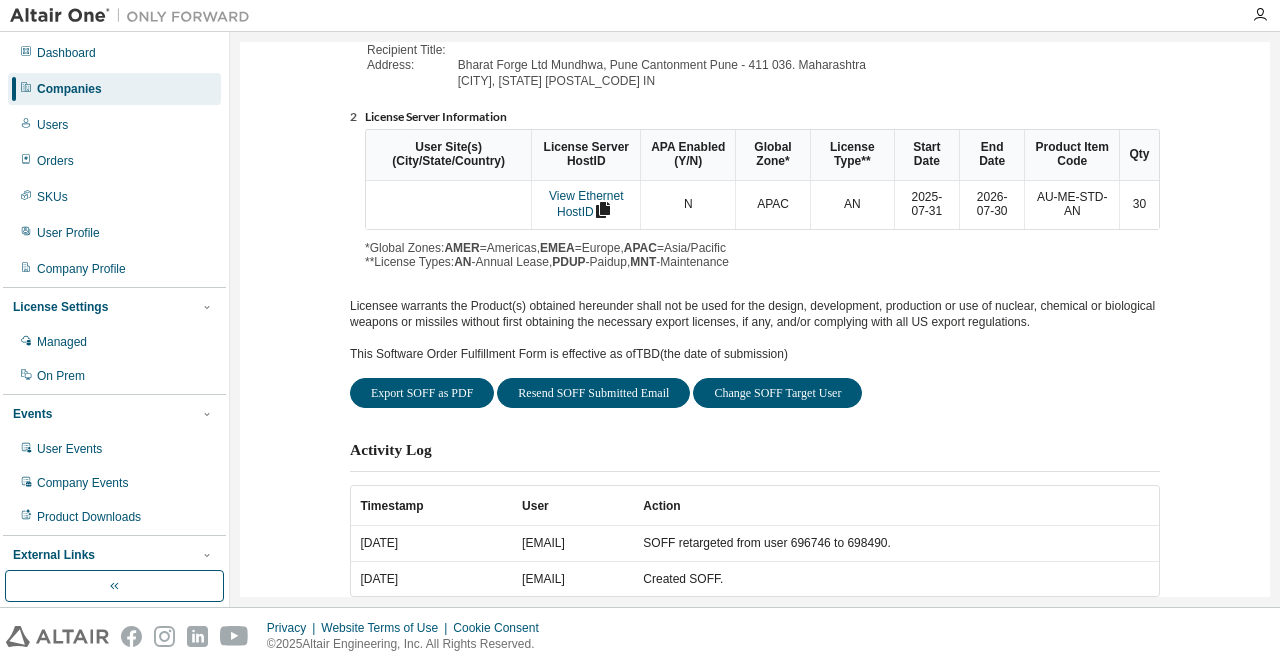 scroll, scrollTop: 406, scrollLeft: 0, axis: vertical 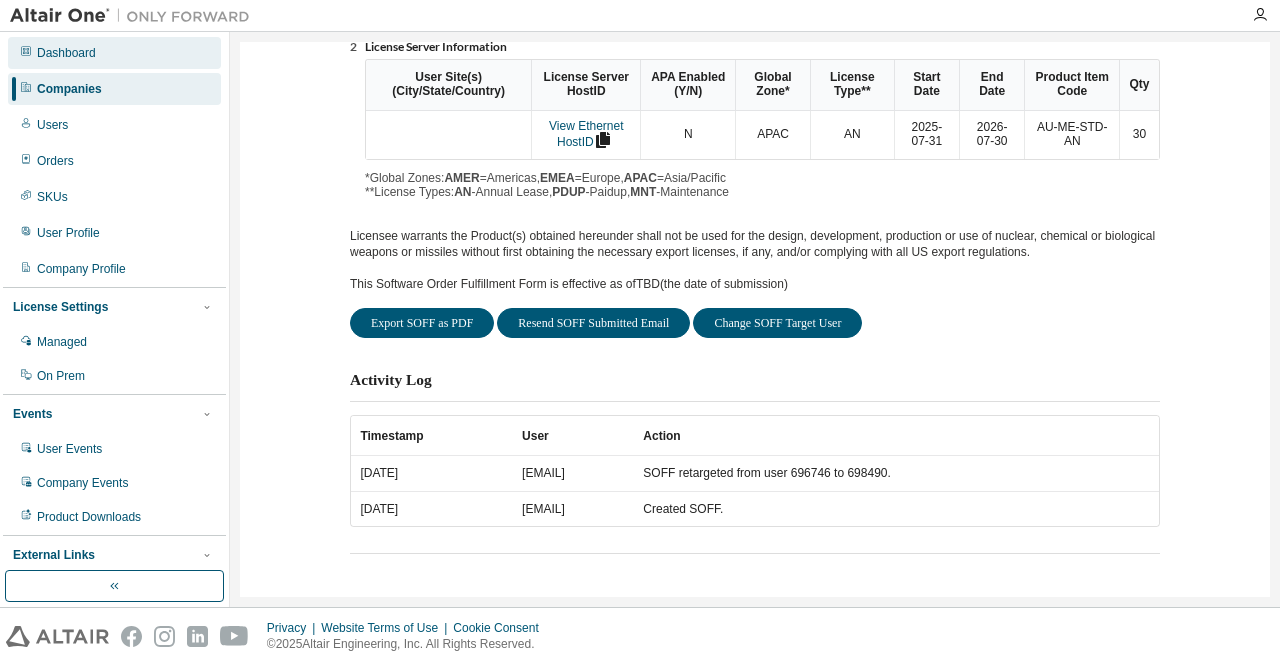 click on "Dashboard" at bounding box center [66, 53] 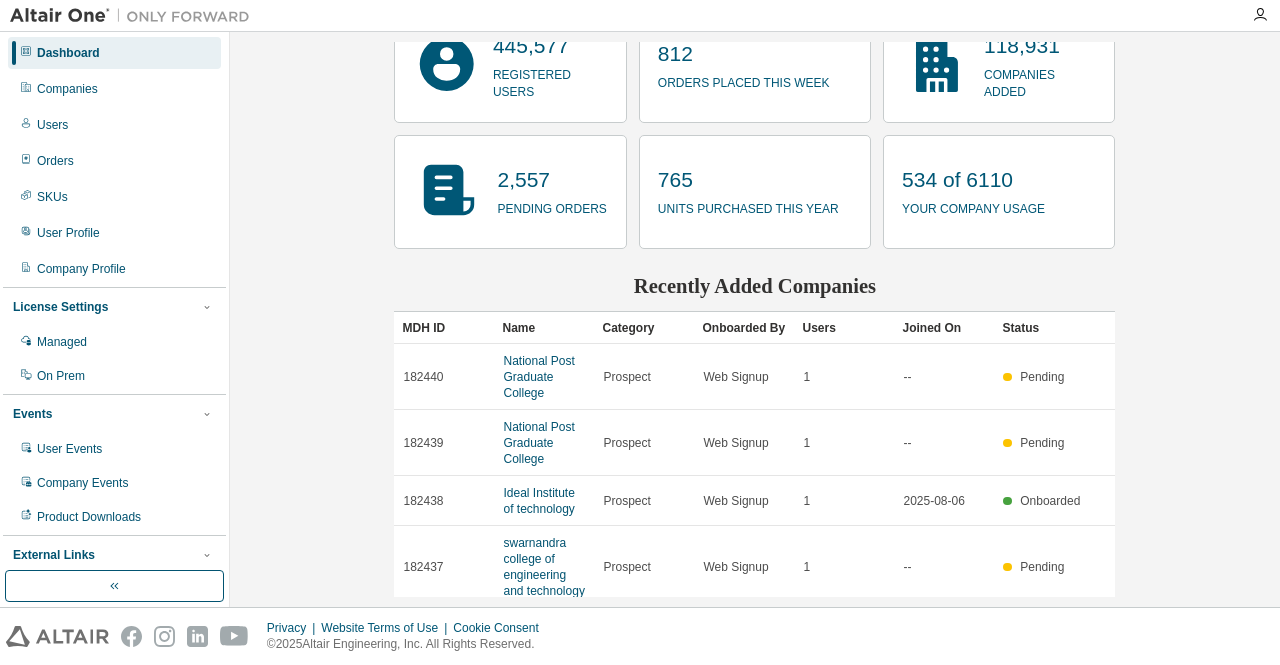 scroll, scrollTop: 0, scrollLeft: 0, axis: both 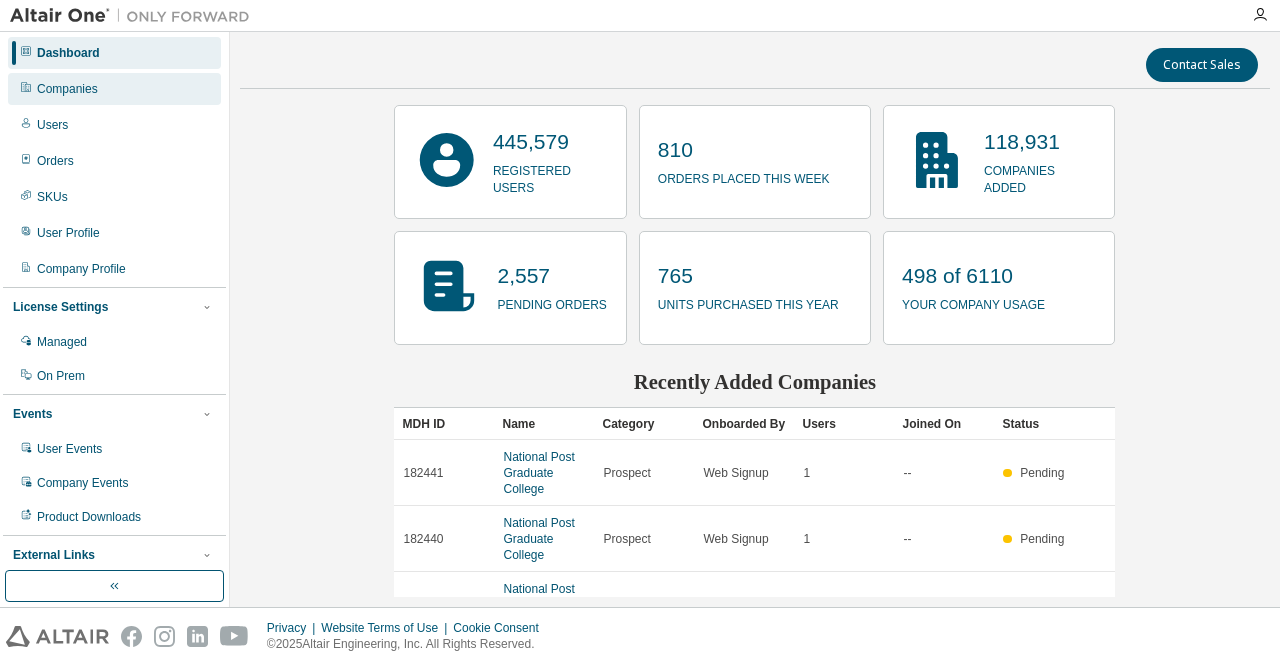 click on "Companies" at bounding box center (67, 89) 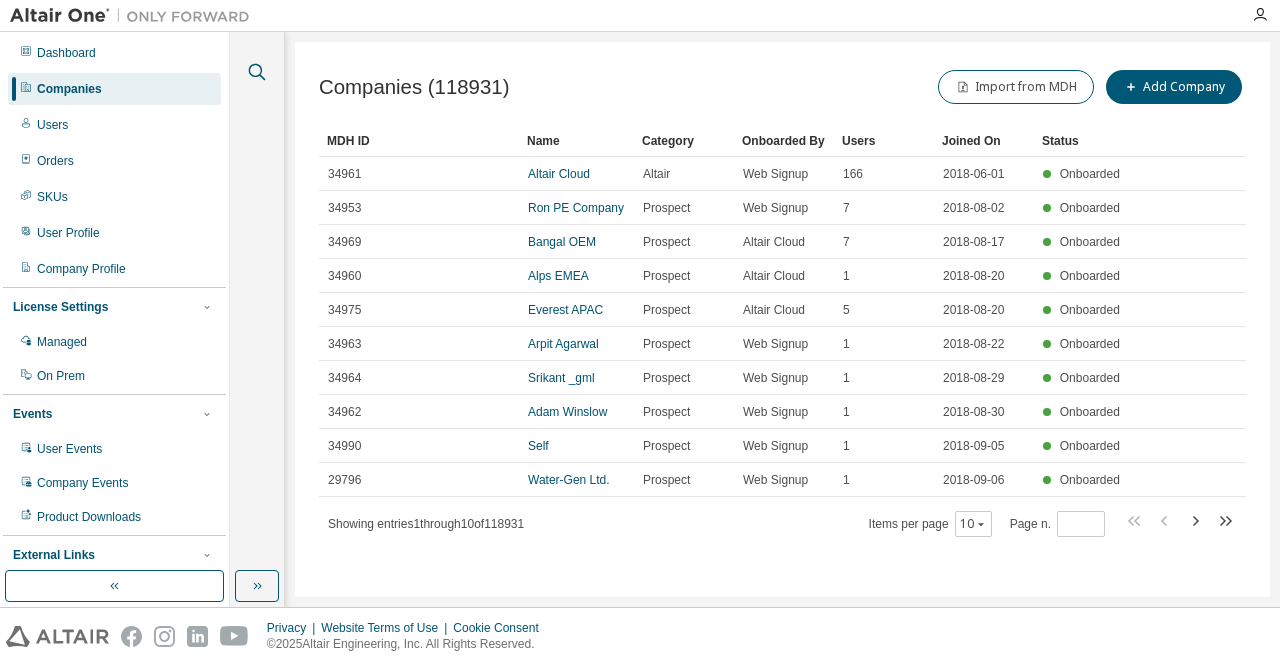 click 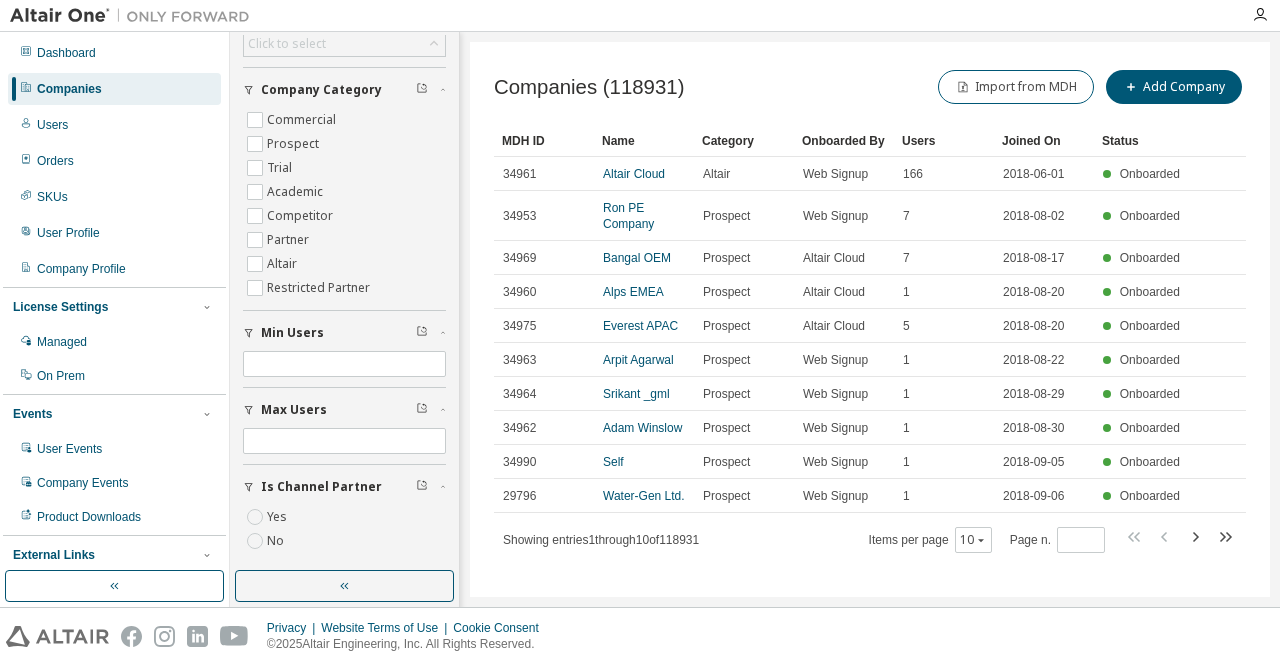 scroll, scrollTop: 0, scrollLeft: 0, axis: both 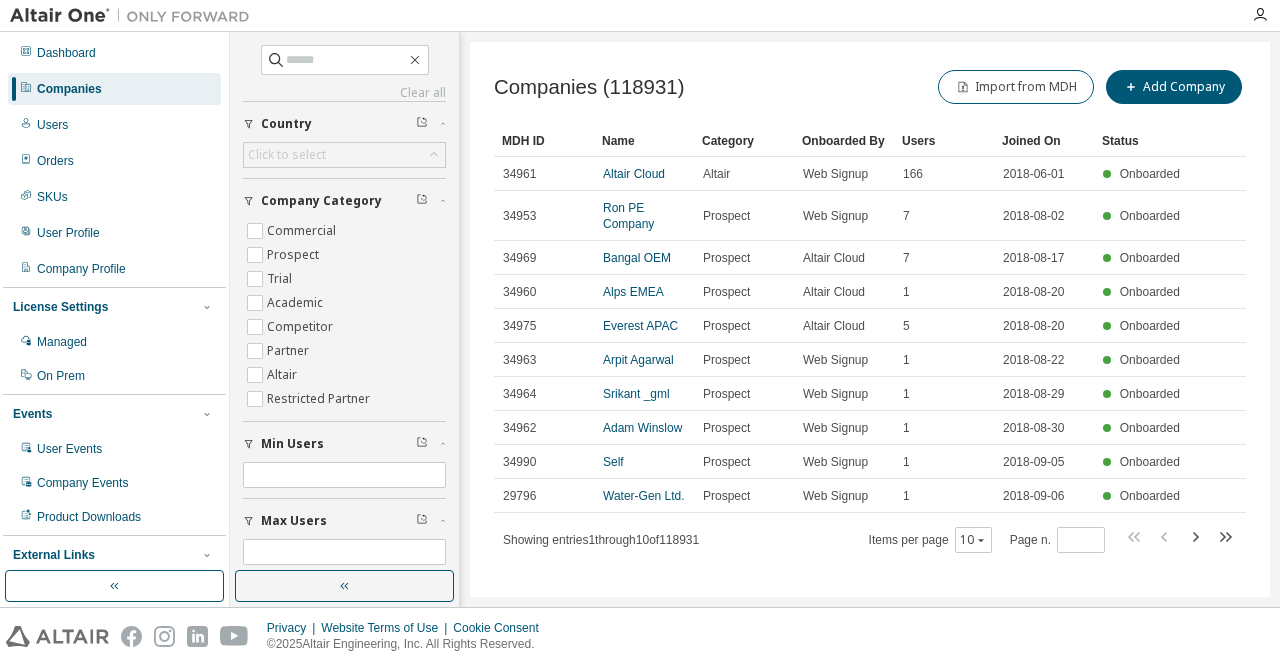 click on "Companies (118931) Import from MDH Add Company Clear Load Save Save As Field Operator Value Select filter Select operand Add criteria Search MDH ID Name Category Onboarded By Users Joined On Status 34961 Altair Cloud Altair Web Signup 166 2018-06-01 Onboarded 34953 Ron PE Company Prospect Web Signup 7 2018-08-02 Onboarded 34969 Bangal OEM Prospect Altair Cloud 7 2018-08-17 Onboarded 34960 Alps EMEA Prospect Altair Cloud 1 2018-08-20 Onboarded 34975 Everest APAC Prospect Altair Cloud 5 2018-08-20 Onboarded 34963 Arpit Agarwal Prospect Web Signup 1 2018-08-22 Onboarded 34964 Srikant _gml Prospect Web Signup 1 2018-08-29 Onboarded 34962 Adam Winslow Prospect Web Signup 1 2018-08-30 Onboarded 34990 Self Prospect Web Signup 1 2018-09-05 Onboarded 29796 Water-Gen Ltd. Prospect Web Signup 1 2018-09-06 Onboarded Showing entries  1  through  10  of  118931 Items per page 10 Page n. *" at bounding box center [870, 319] 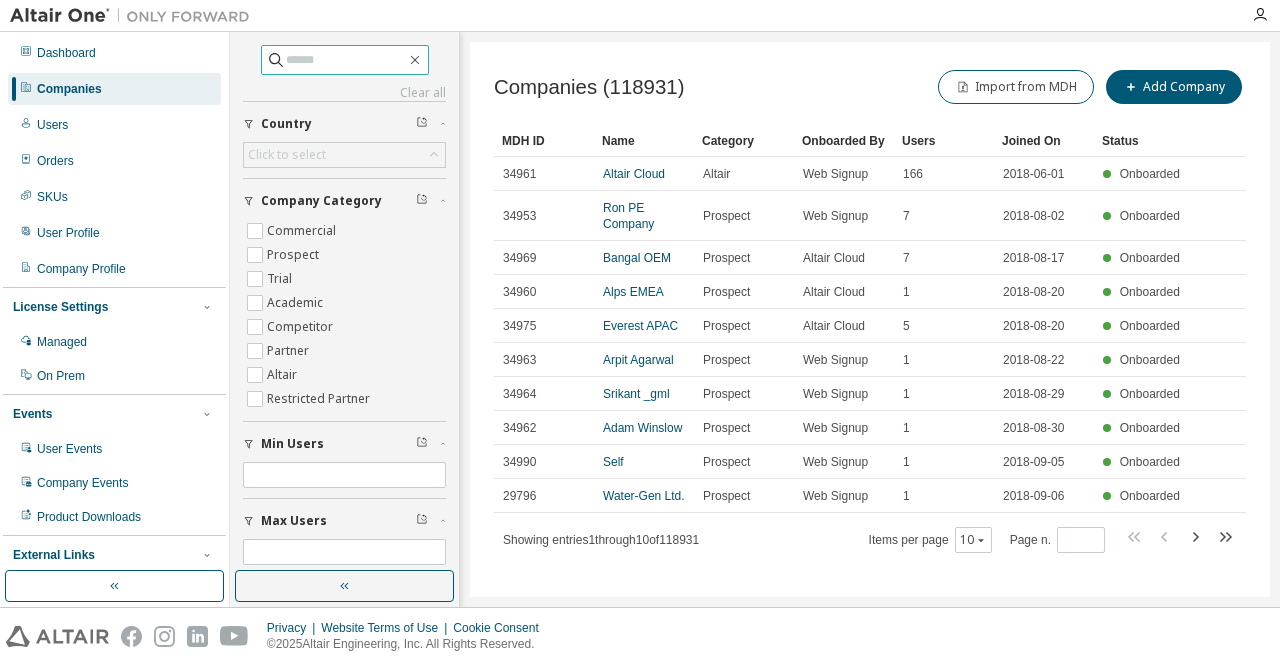 click at bounding box center [346, 60] 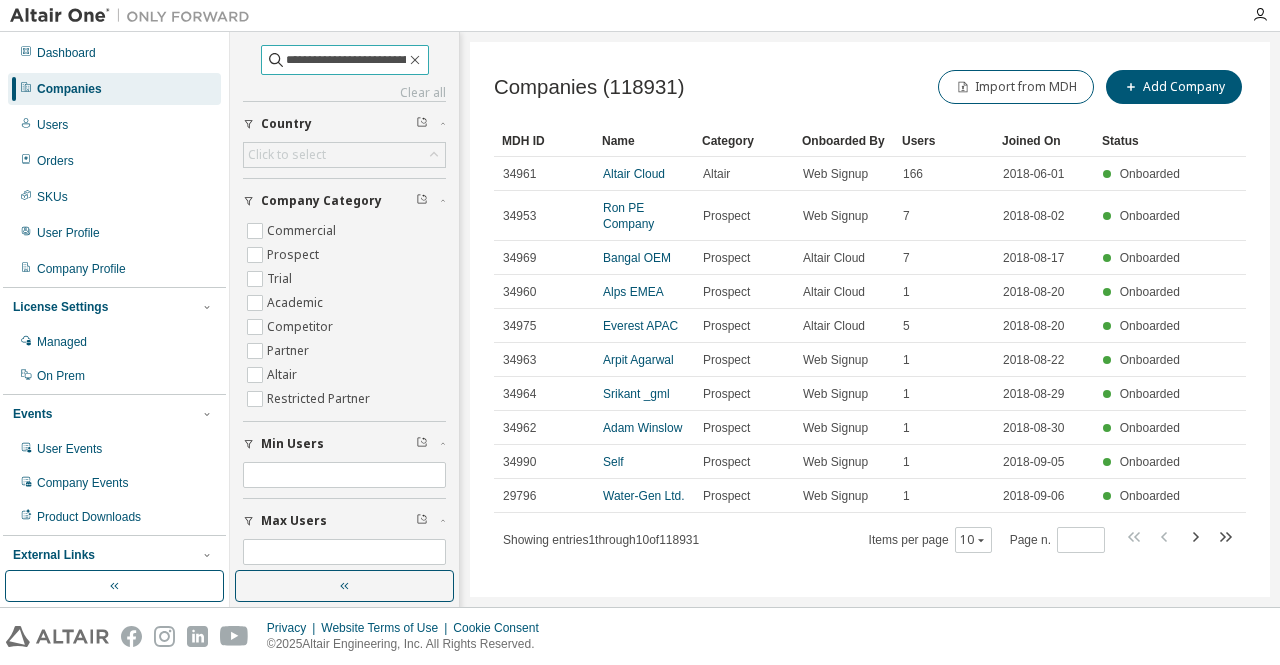 scroll, scrollTop: 0, scrollLeft: 66, axis: horizontal 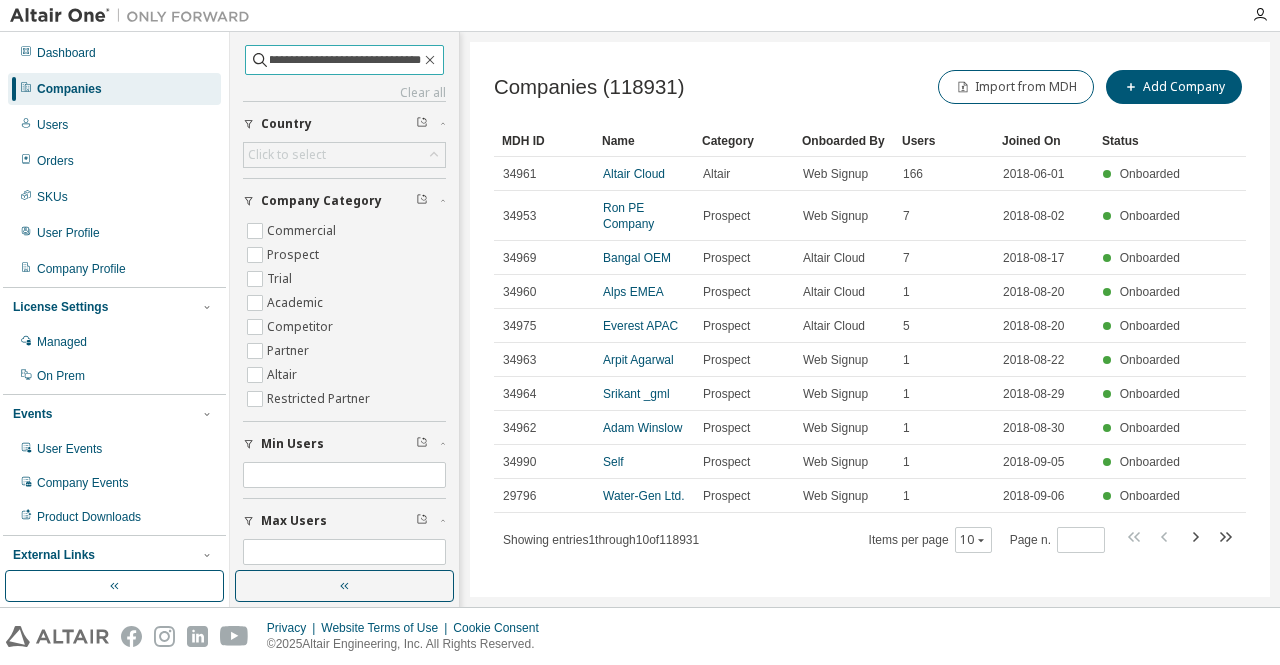 type on "**********" 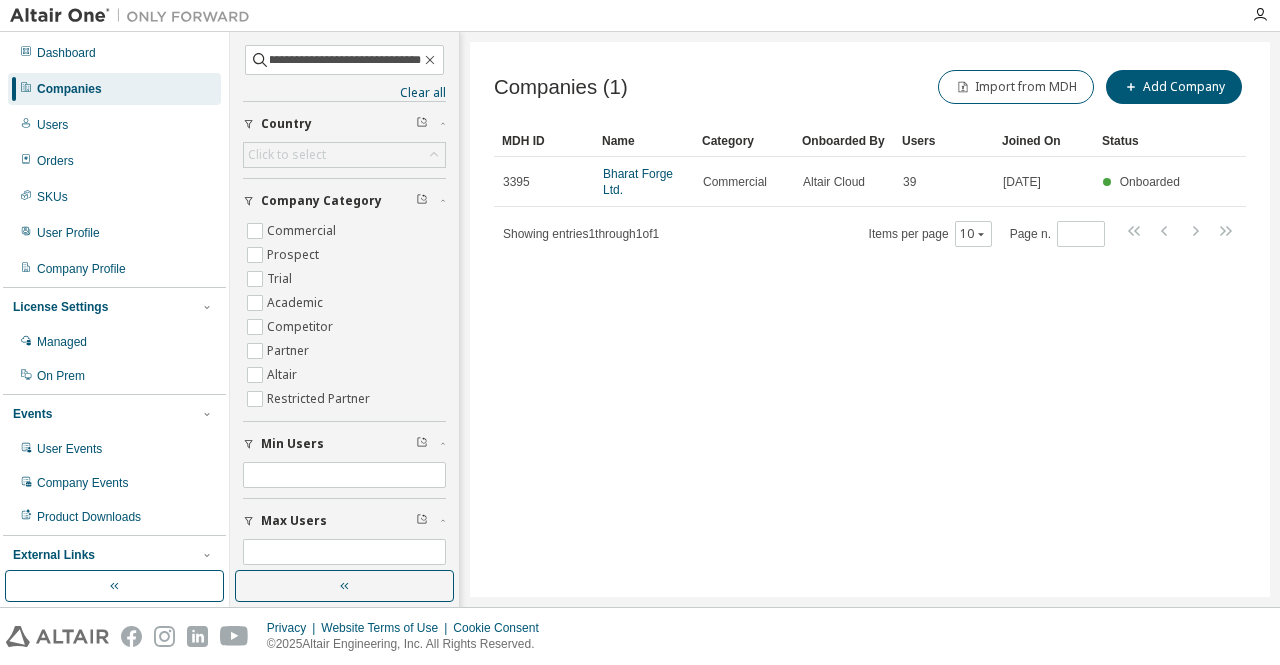 scroll, scrollTop: 0, scrollLeft: 0, axis: both 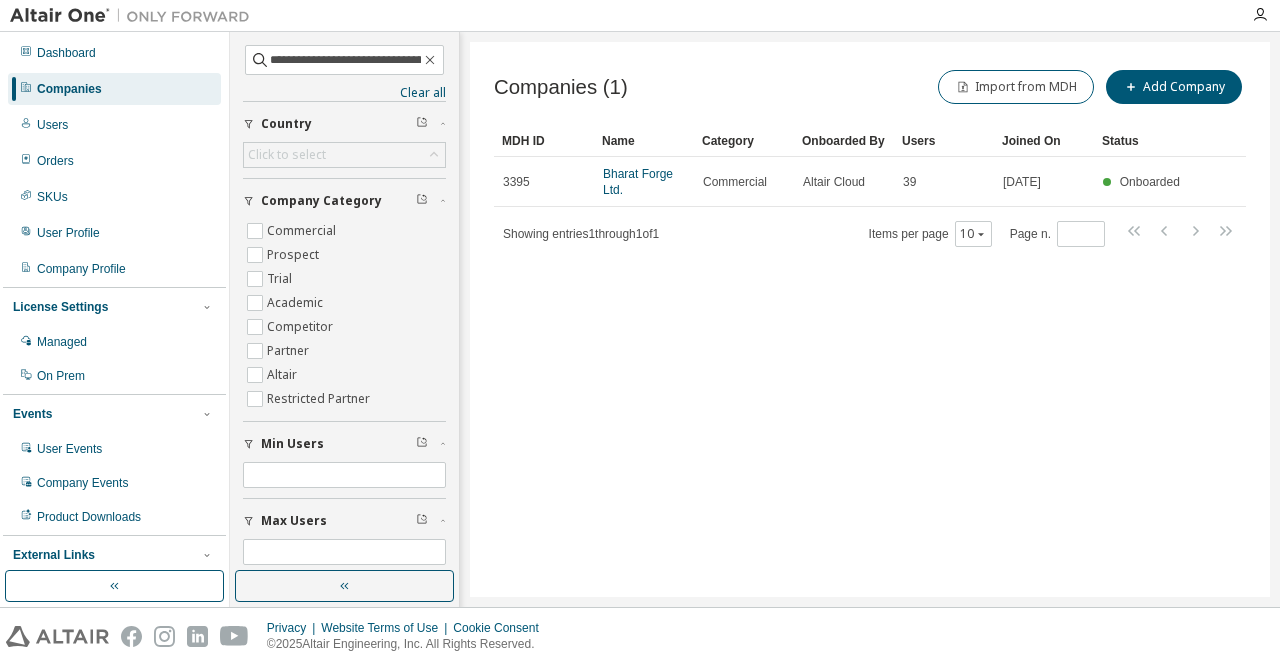 click on "Companies (1) Import from MDH Add Company Clear Load Save Save As Field Operator Value Select filter Select operand Add criteria Search MDH ID Name Category Onboarded By Users Joined On Status 3395 Bharat Forge Ltd. Commercial Altair Cloud 39 2021-02-15 Onboarded Showing entries  1  through  1  of  1 Items per page 10 Page n. *" at bounding box center [870, 319] 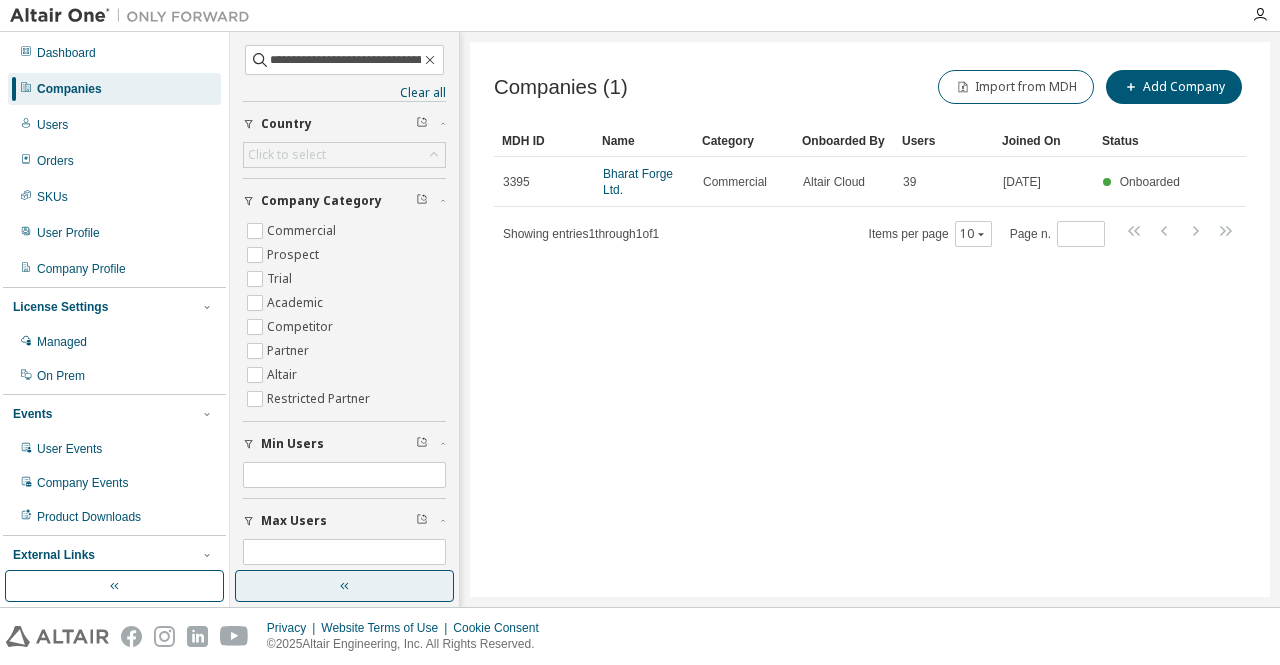 click at bounding box center (344, 586) 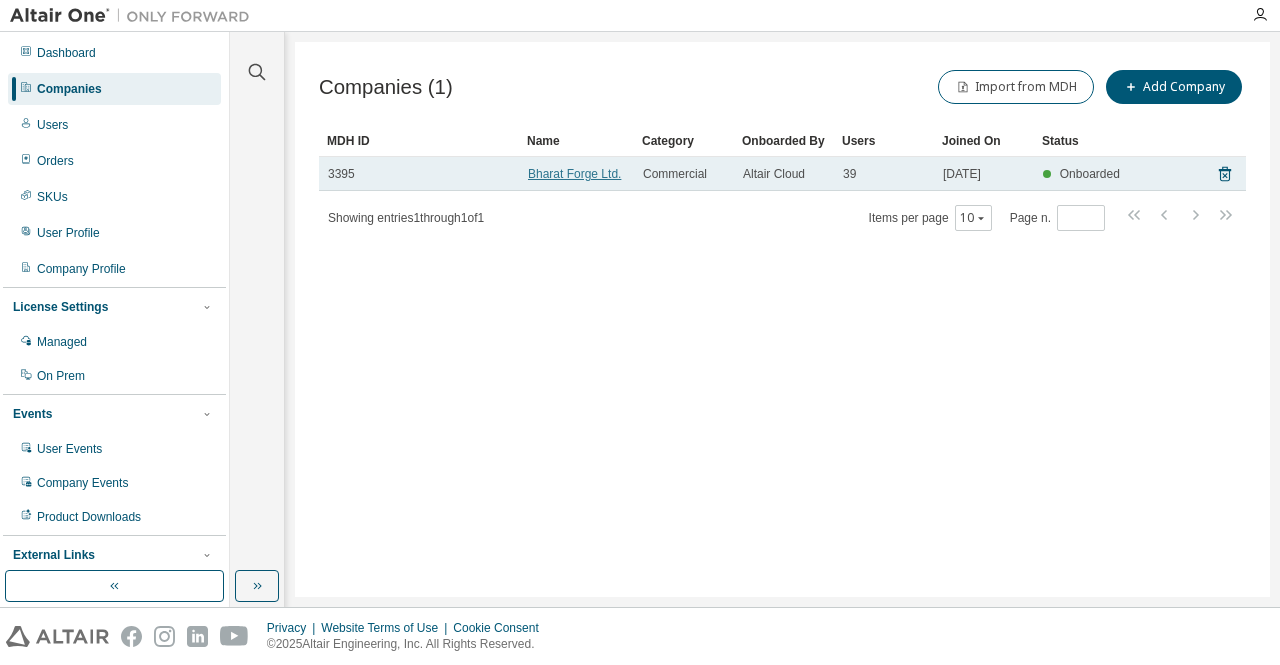 click on "Bharat Forge Ltd." at bounding box center (574, 174) 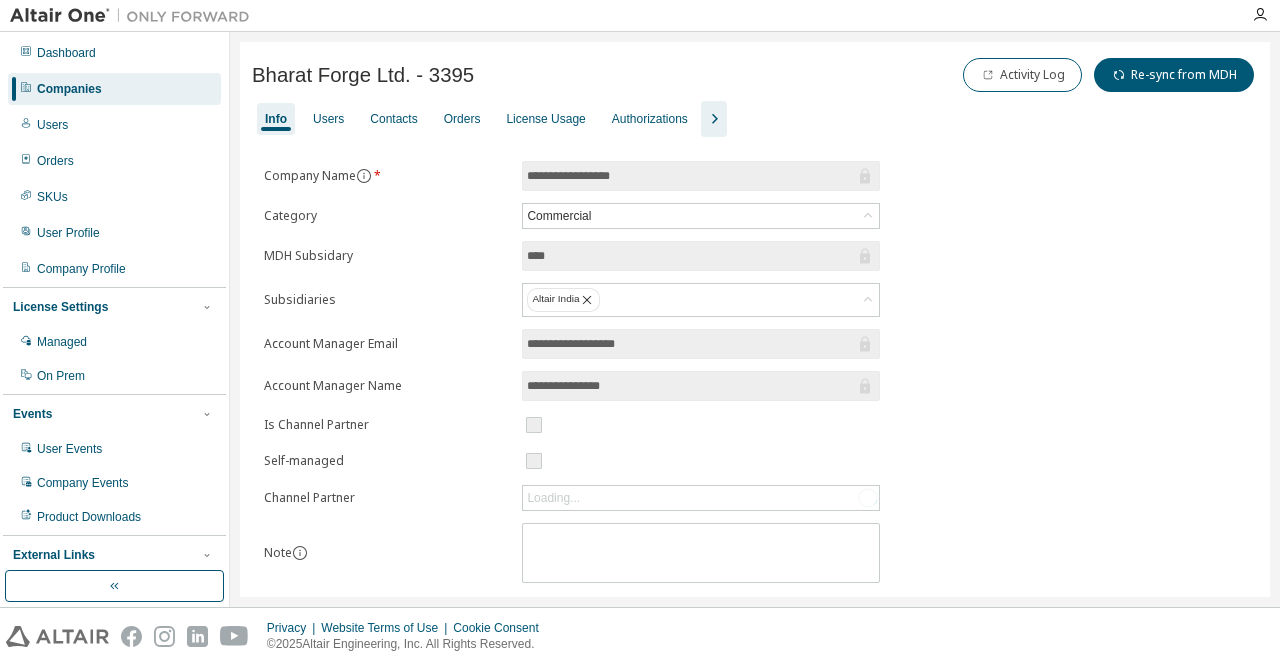 click 